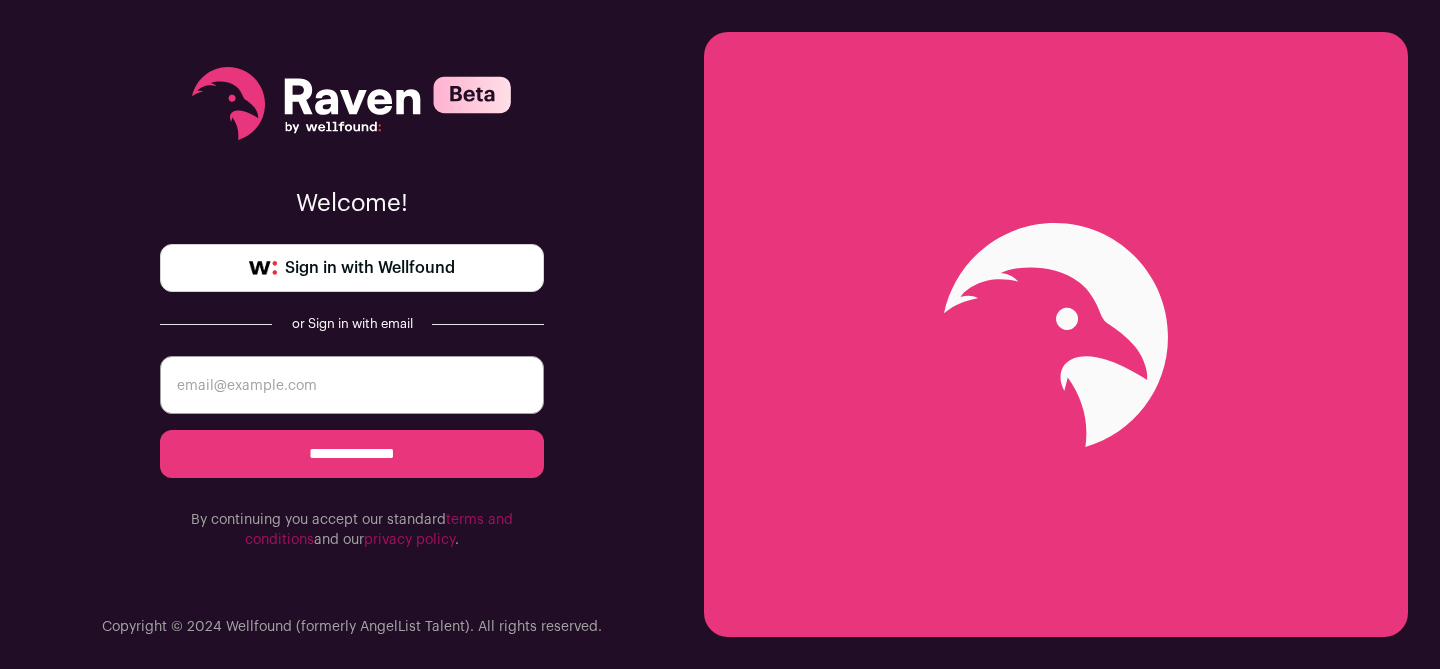 scroll, scrollTop: 0, scrollLeft: 0, axis: both 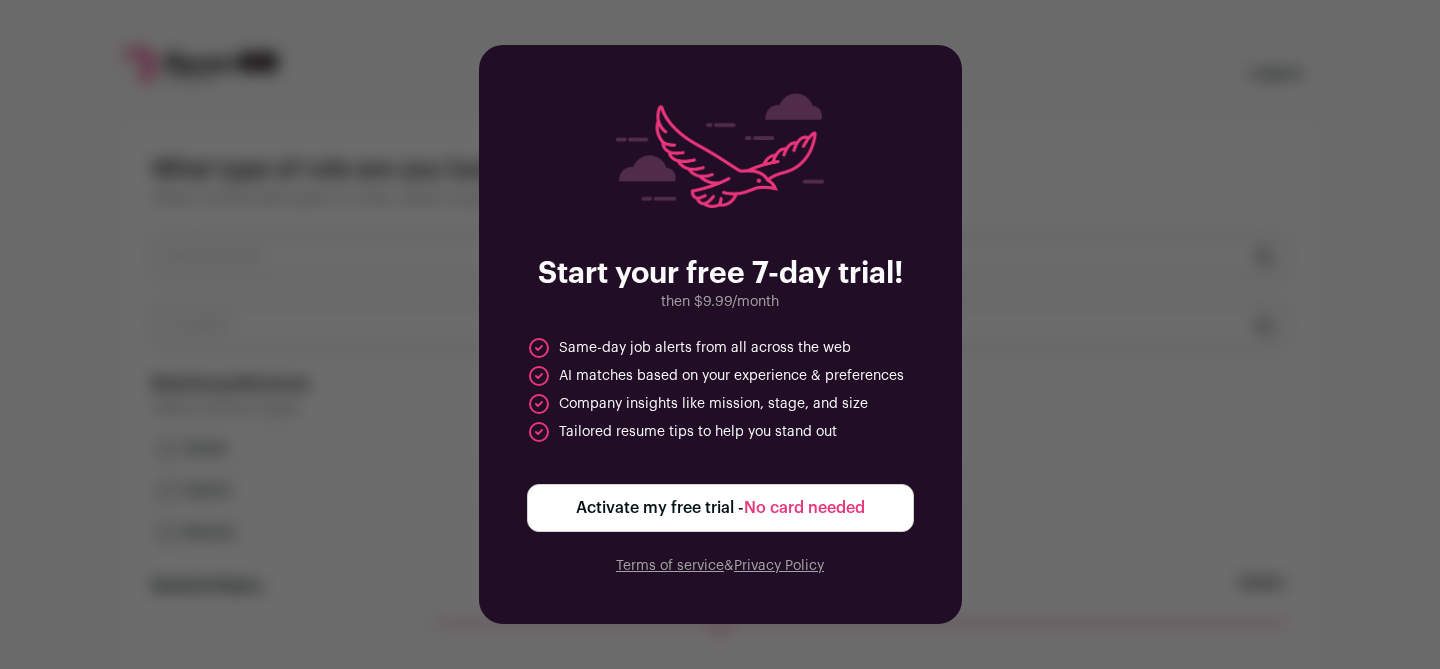 click on "Activate my free trial -
No card needed" at bounding box center [720, 508] 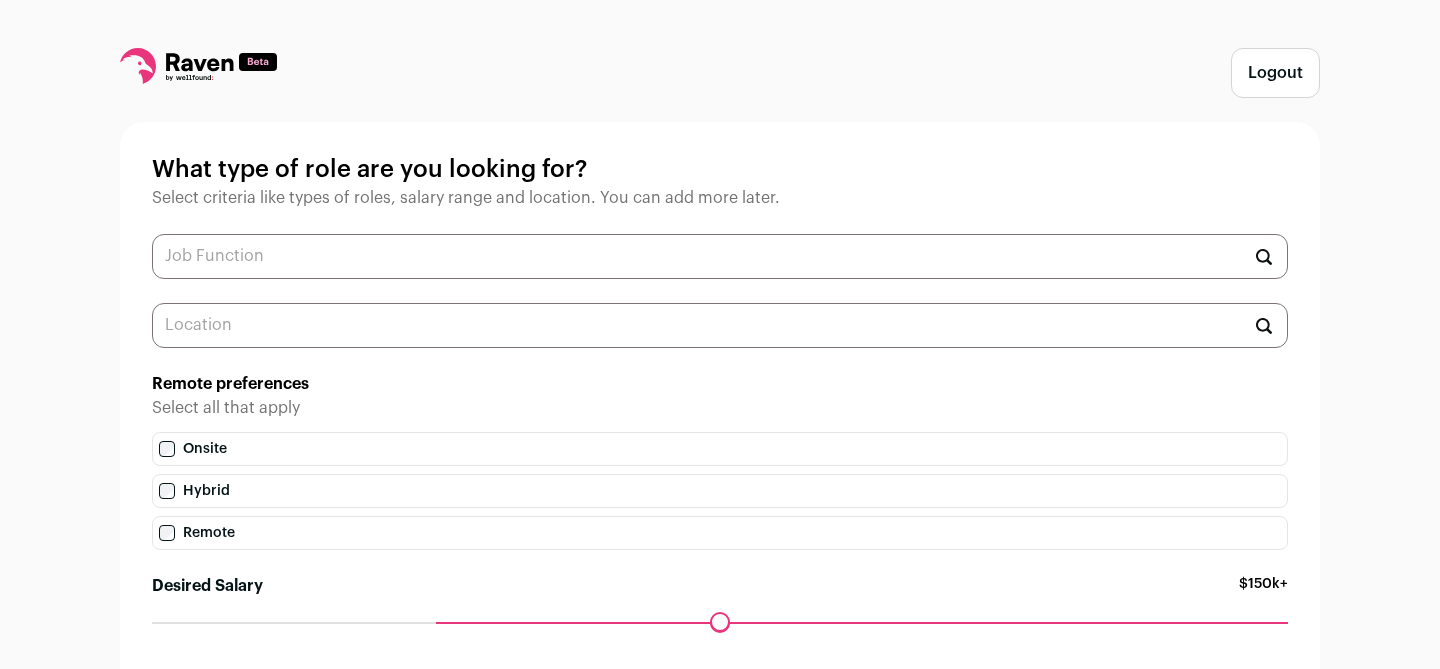 scroll, scrollTop: 0, scrollLeft: 0, axis: both 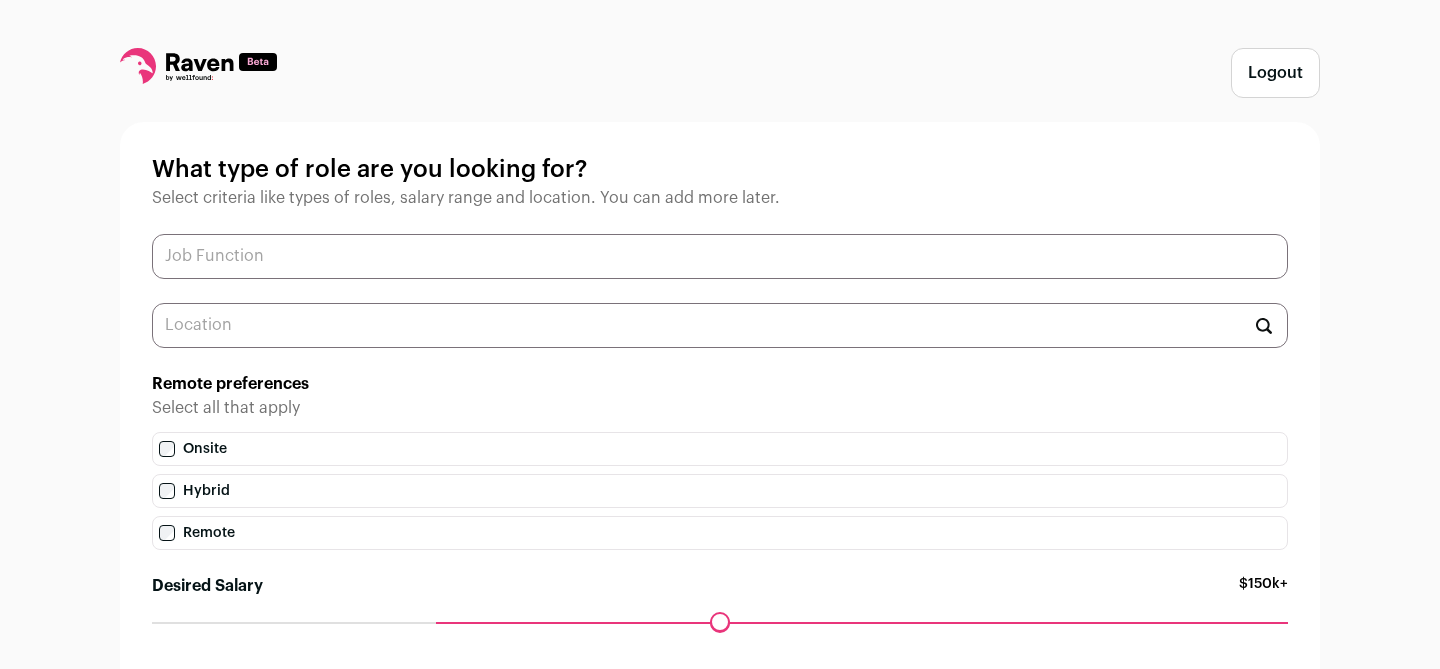 click at bounding box center [720, 256] 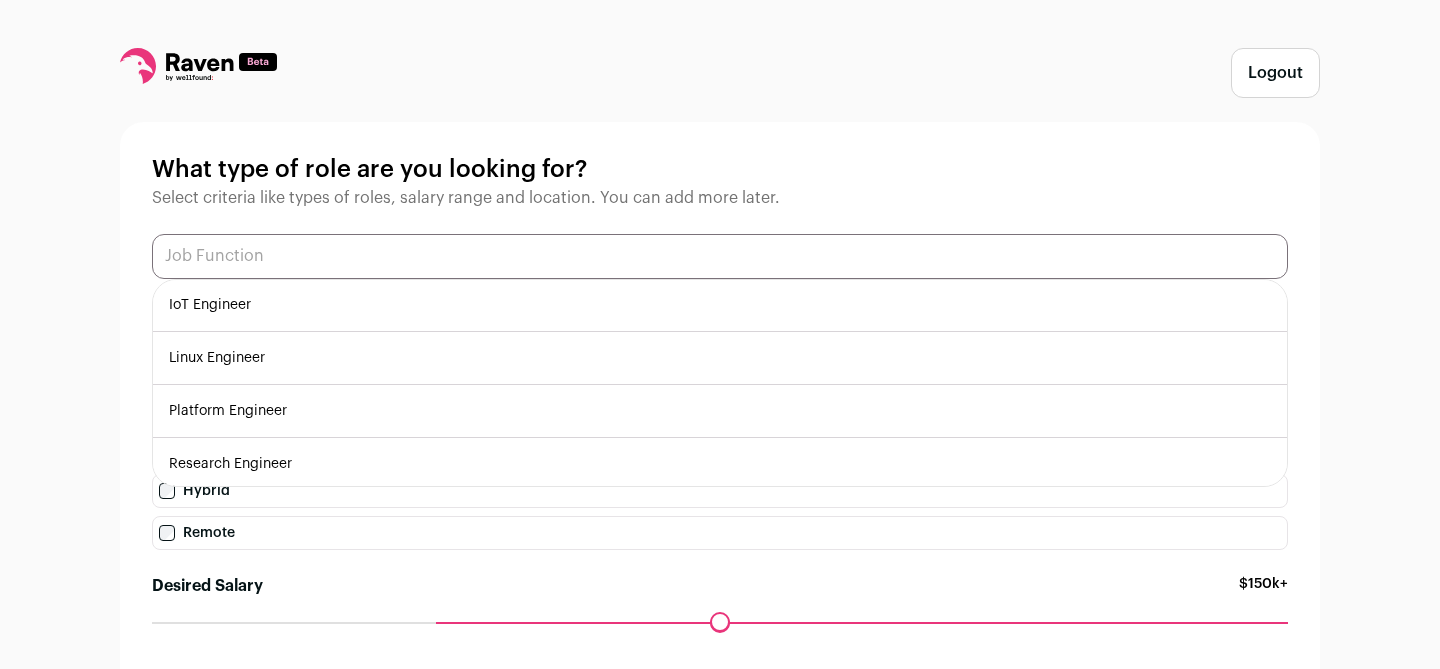 scroll, scrollTop: 589, scrollLeft: 0, axis: vertical 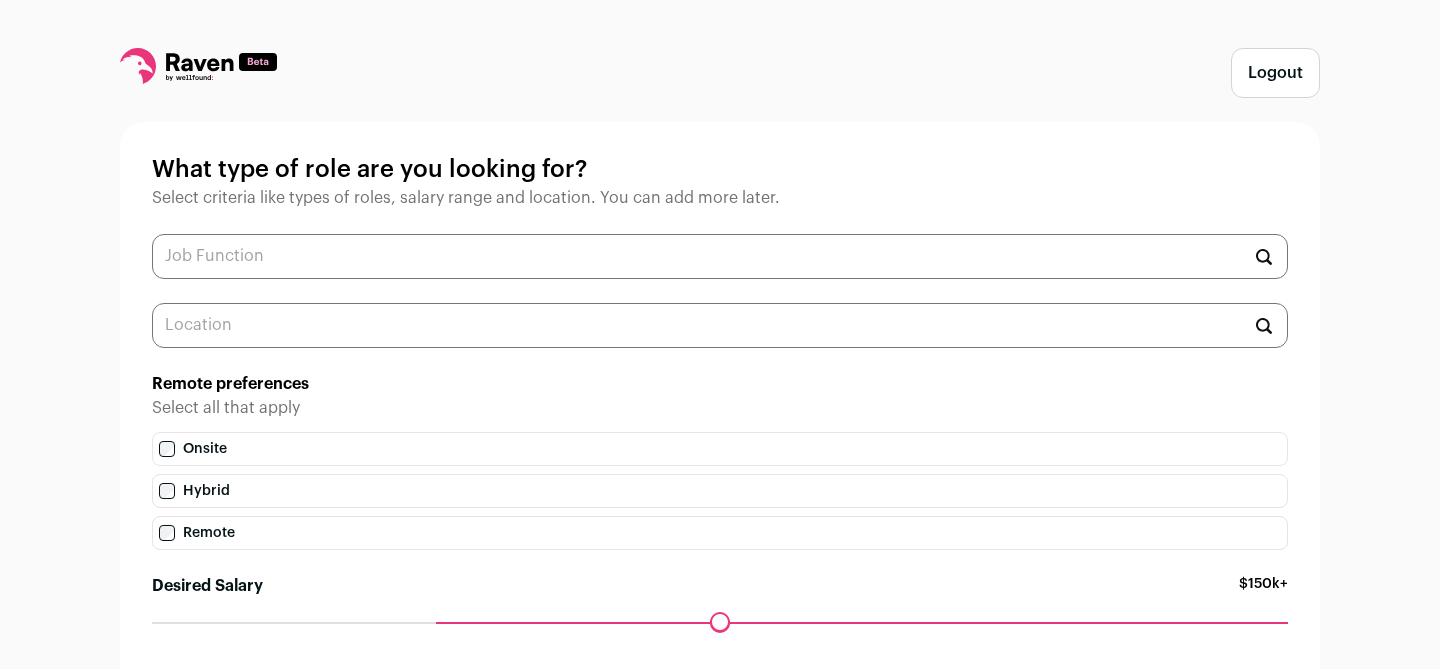 click on "What type of role are you looking for?
Select criteria like types of roles, salary range and location. You can add more later.
Data Analytics Developer
AR/VR Engineer
Automation Engineer
Backend Engineer
Blockchain Engineer
Build & Release Engineer
Cloud Engineer
DevOps Engineer
Full-Stack Engineer
Game Developer
Graphics Engineer
IoT Engineer
Linux Engineer
Platform Engineer
Research Engineer
Remote preferences
Select all that apply" at bounding box center [720, 402] 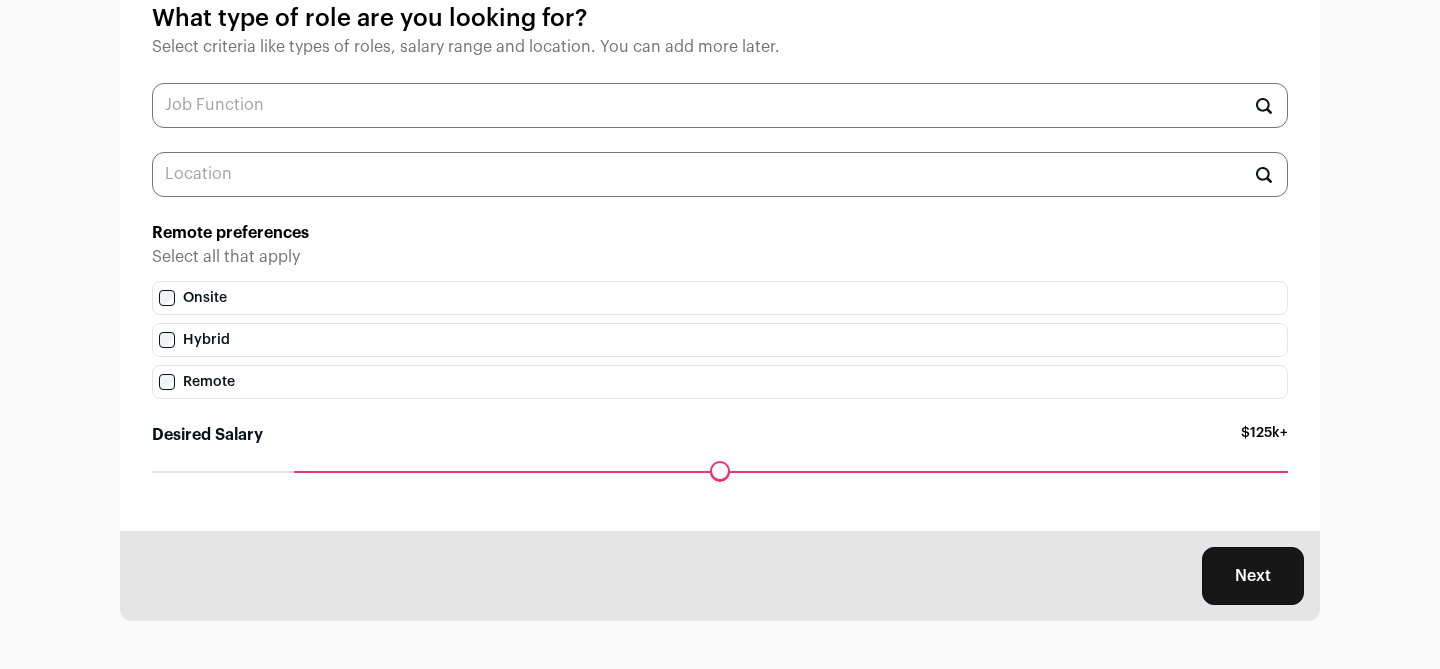drag, startPoint x: 436, startPoint y: 470, endPoint x: 259, endPoint y: 481, distance: 177.34148 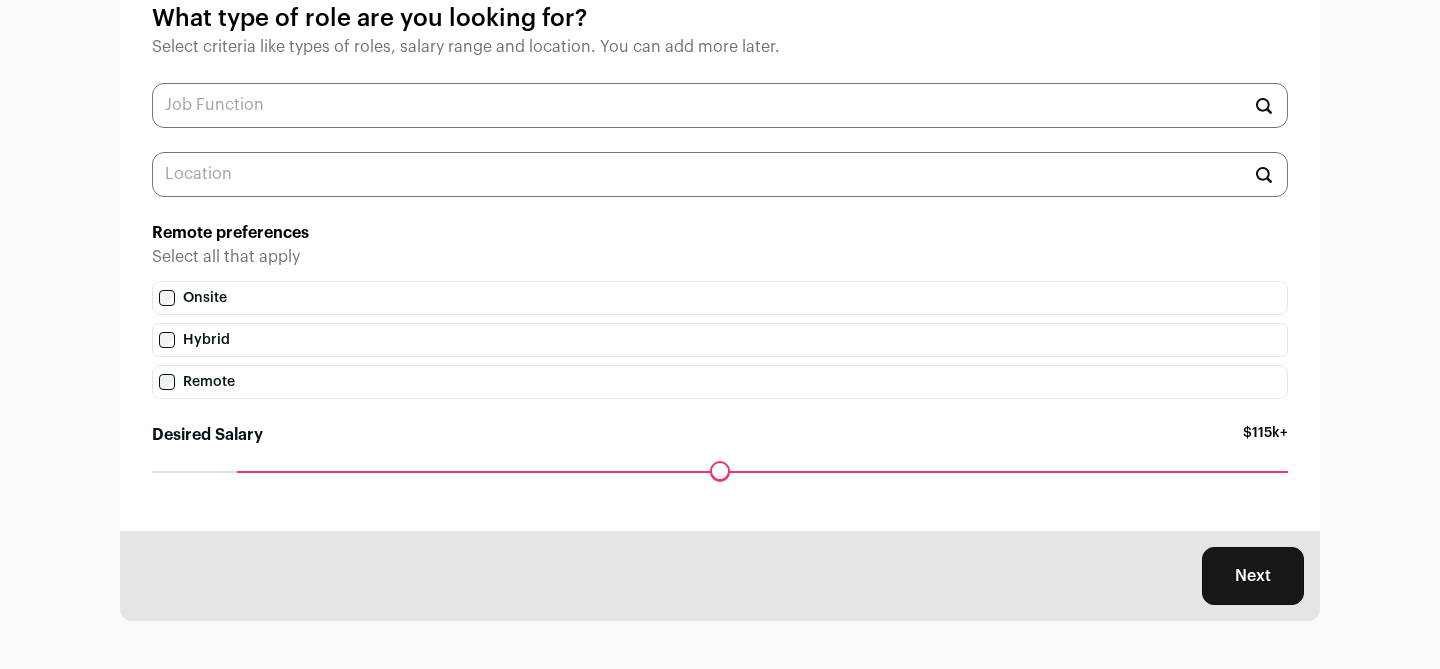 click on "Maximum desired salary
******" at bounding box center [720, 485] 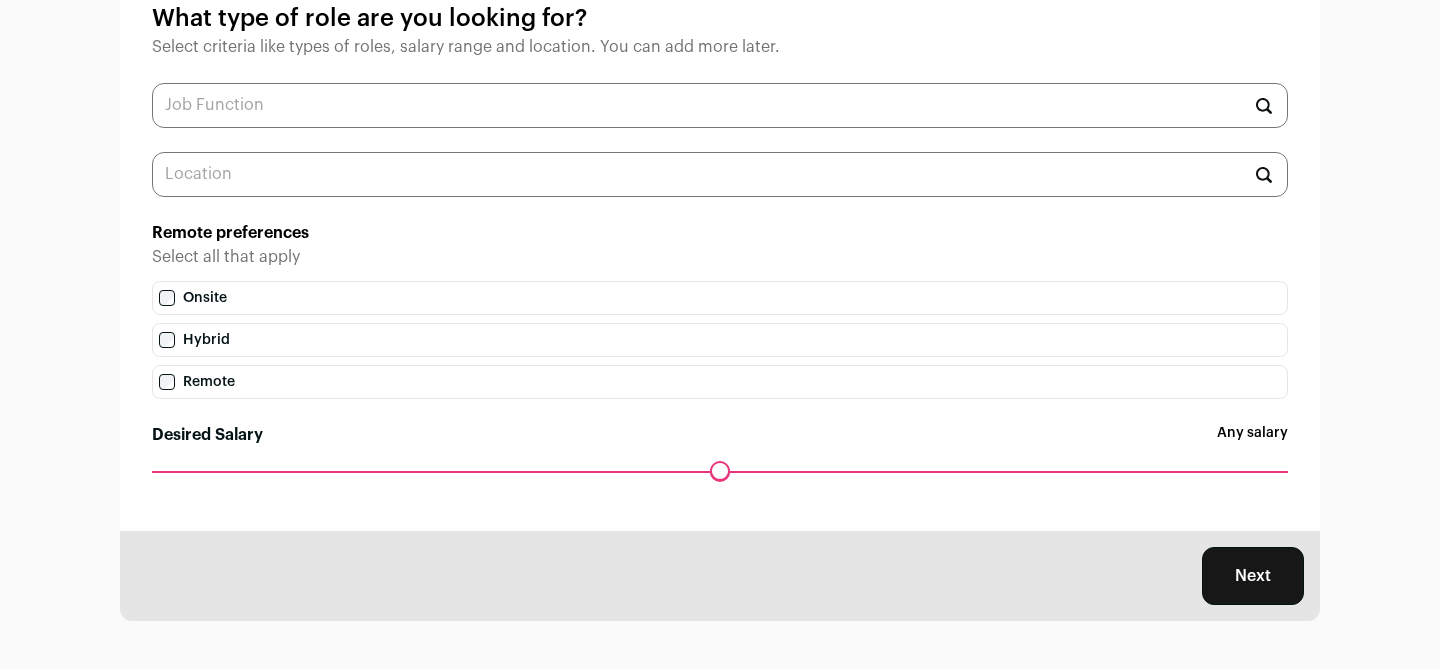 drag, startPoint x: 244, startPoint y: 474, endPoint x: 75, endPoint y: 472, distance: 169.01184 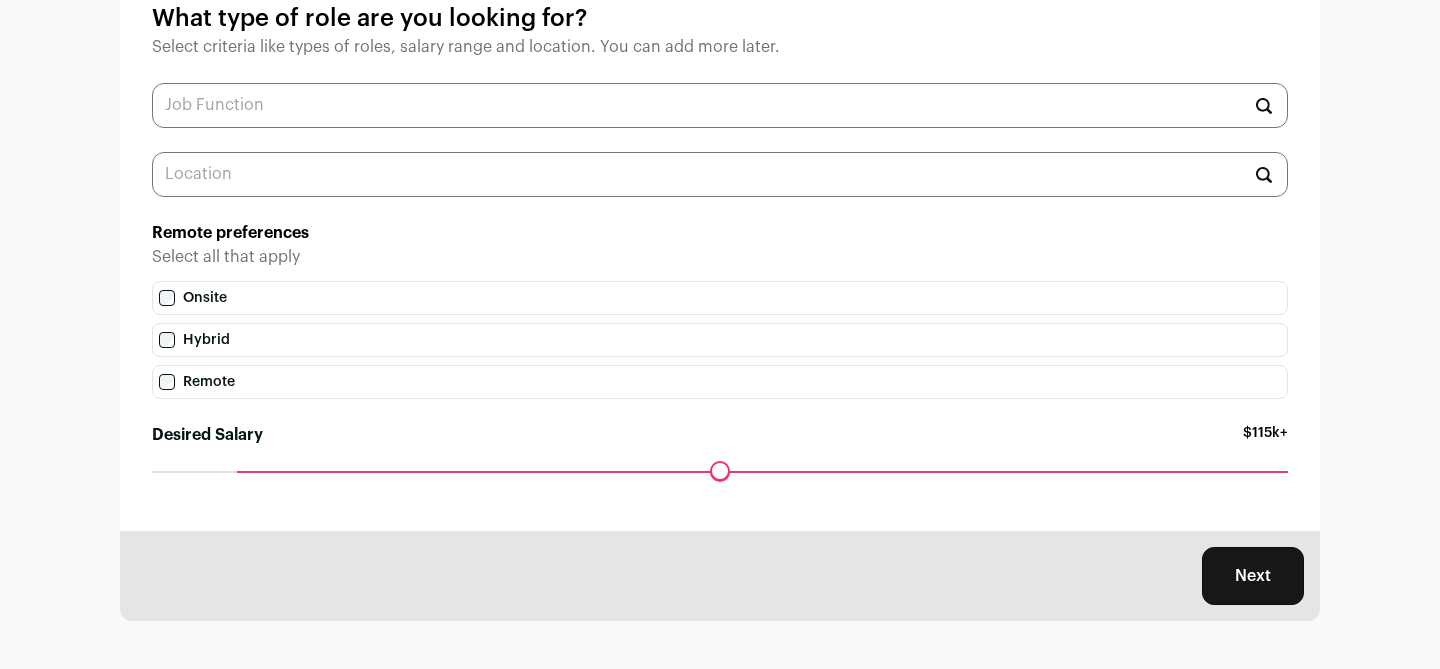 drag, startPoint x: 164, startPoint y: 474, endPoint x: 117, endPoint y: 519, distance: 65.06919 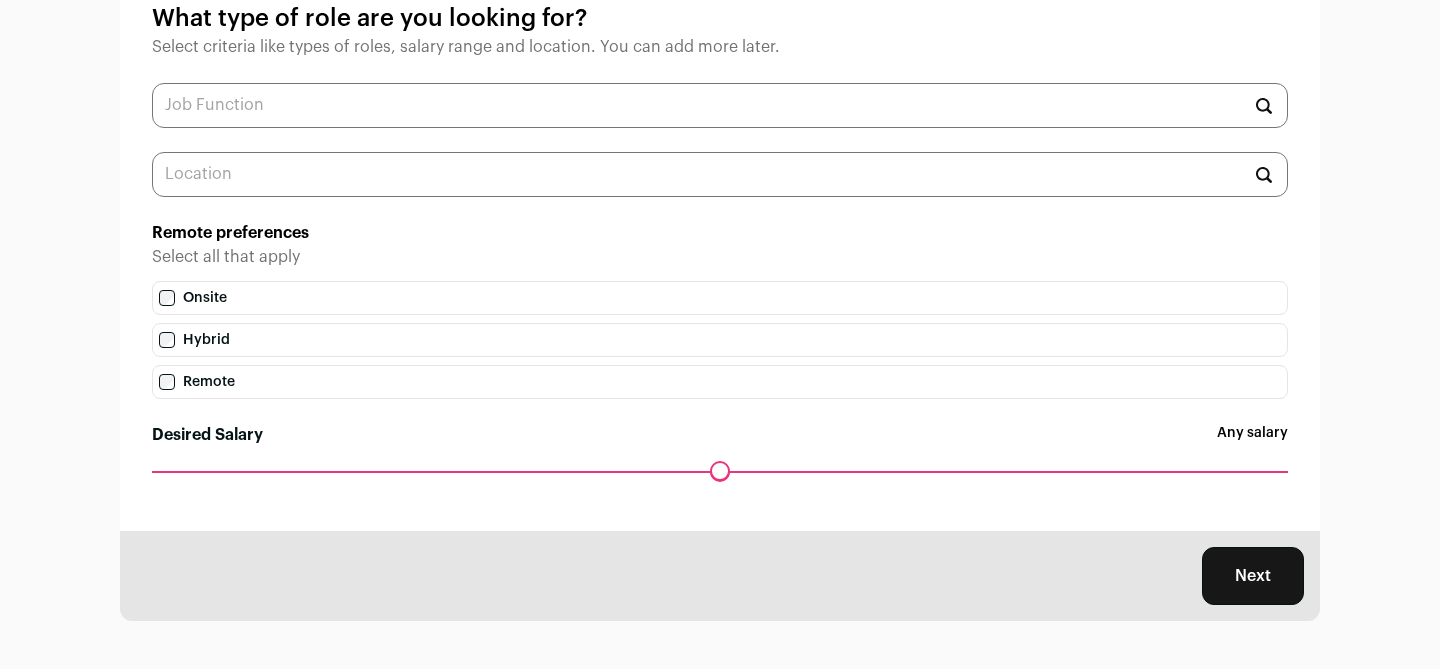 click on "Next" at bounding box center (1253, 576) 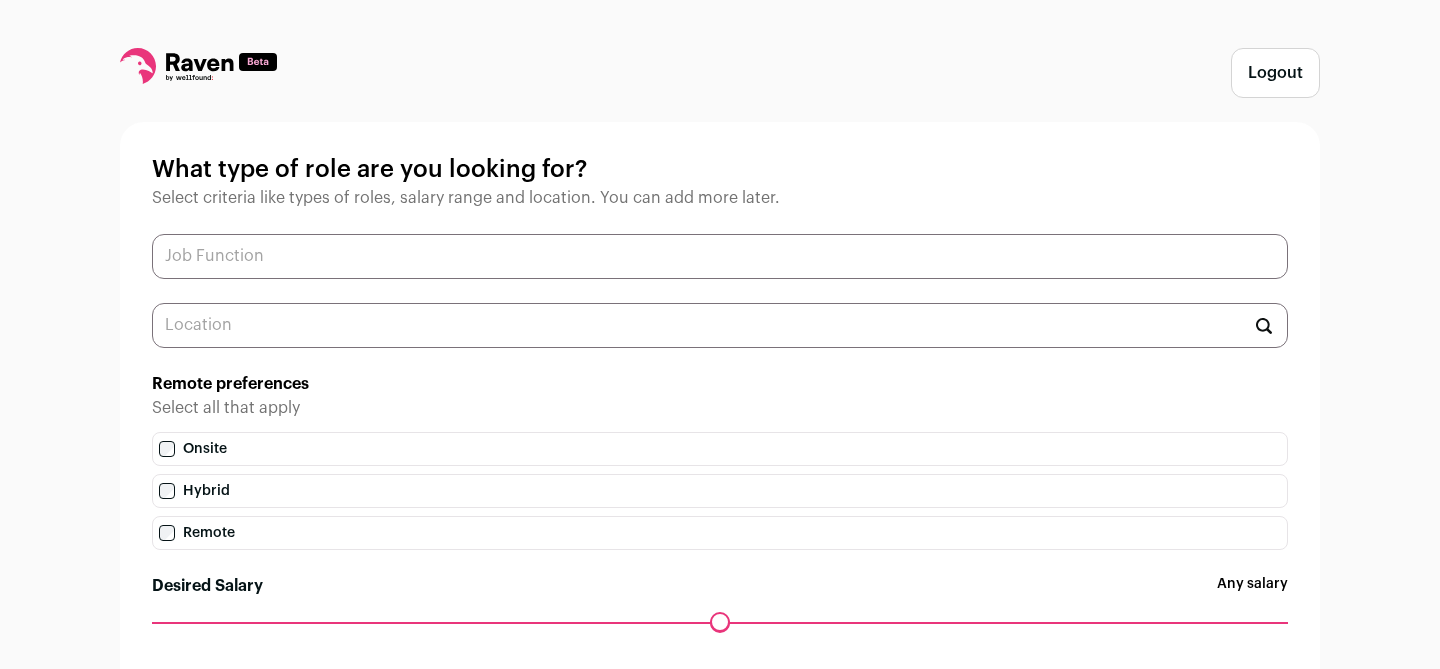 click at bounding box center [720, 256] 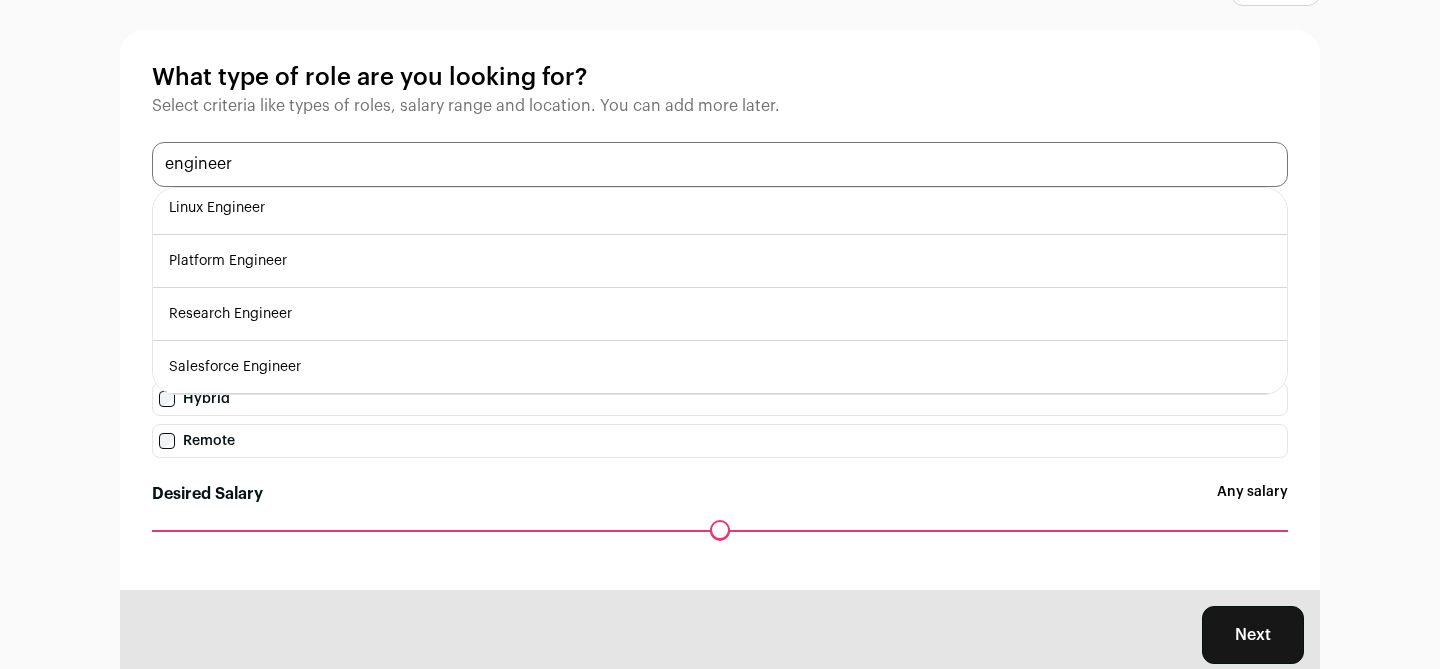 scroll, scrollTop: 119, scrollLeft: 0, axis: vertical 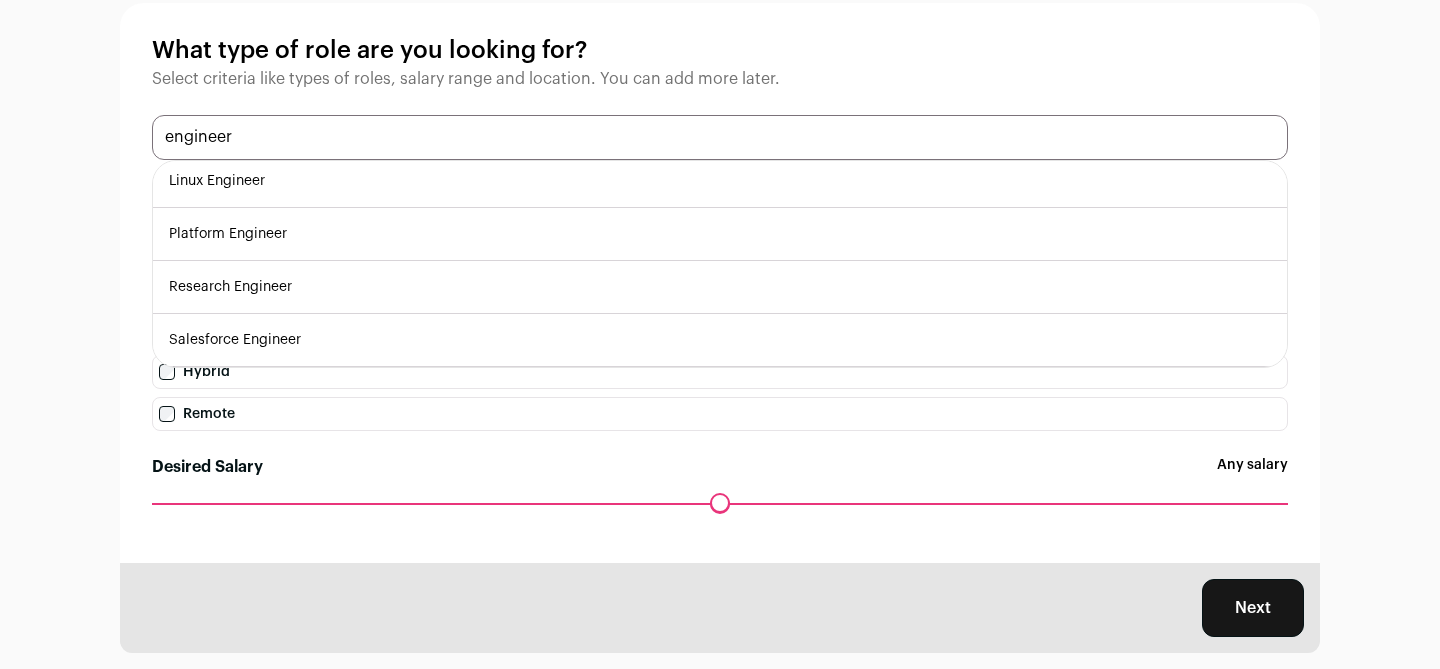 drag, startPoint x: 375, startPoint y: 136, endPoint x: 74, endPoint y: 116, distance: 301.66373 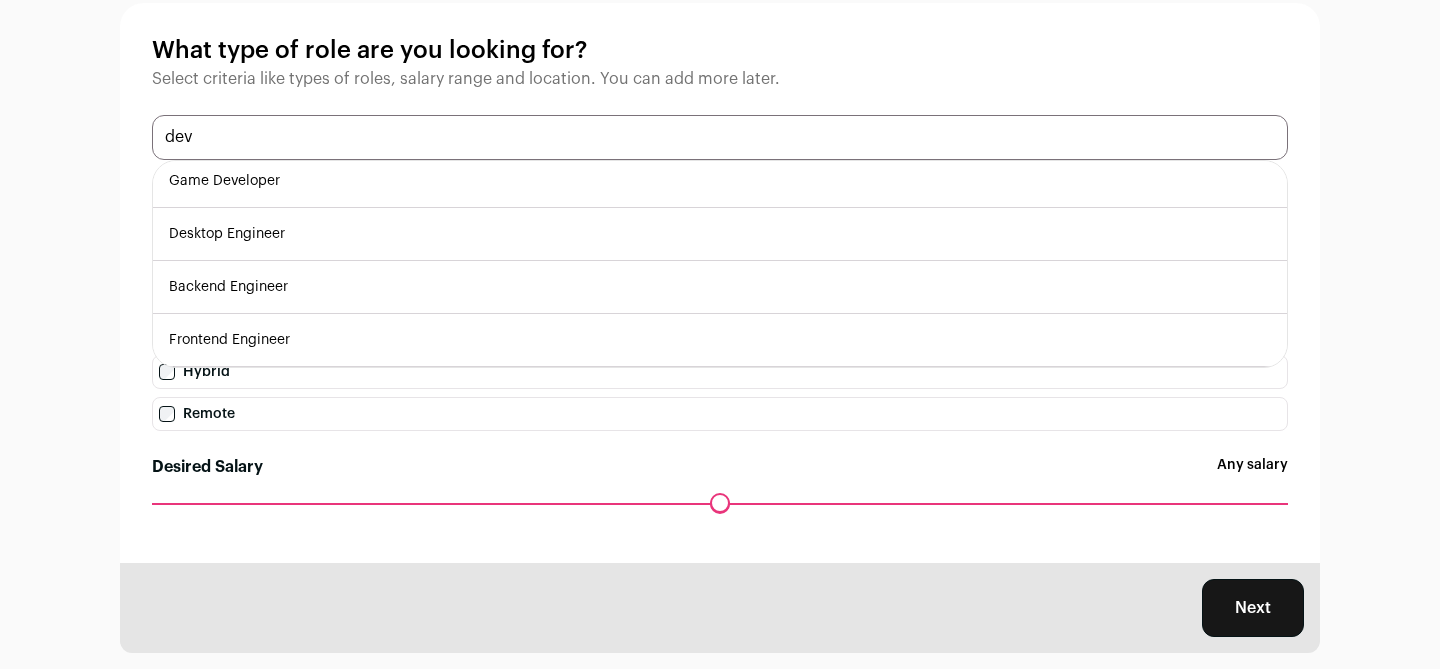 scroll, scrollTop: 6, scrollLeft: 0, axis: vertical 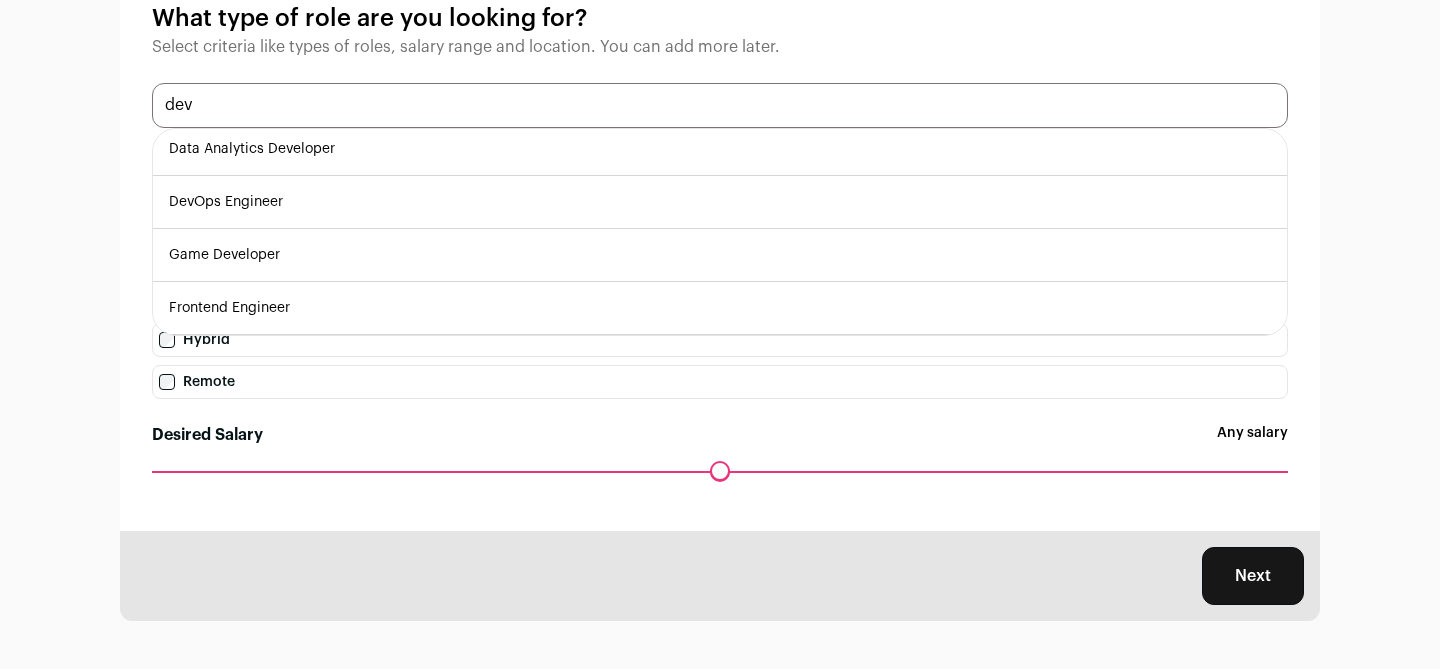 type on "dev" 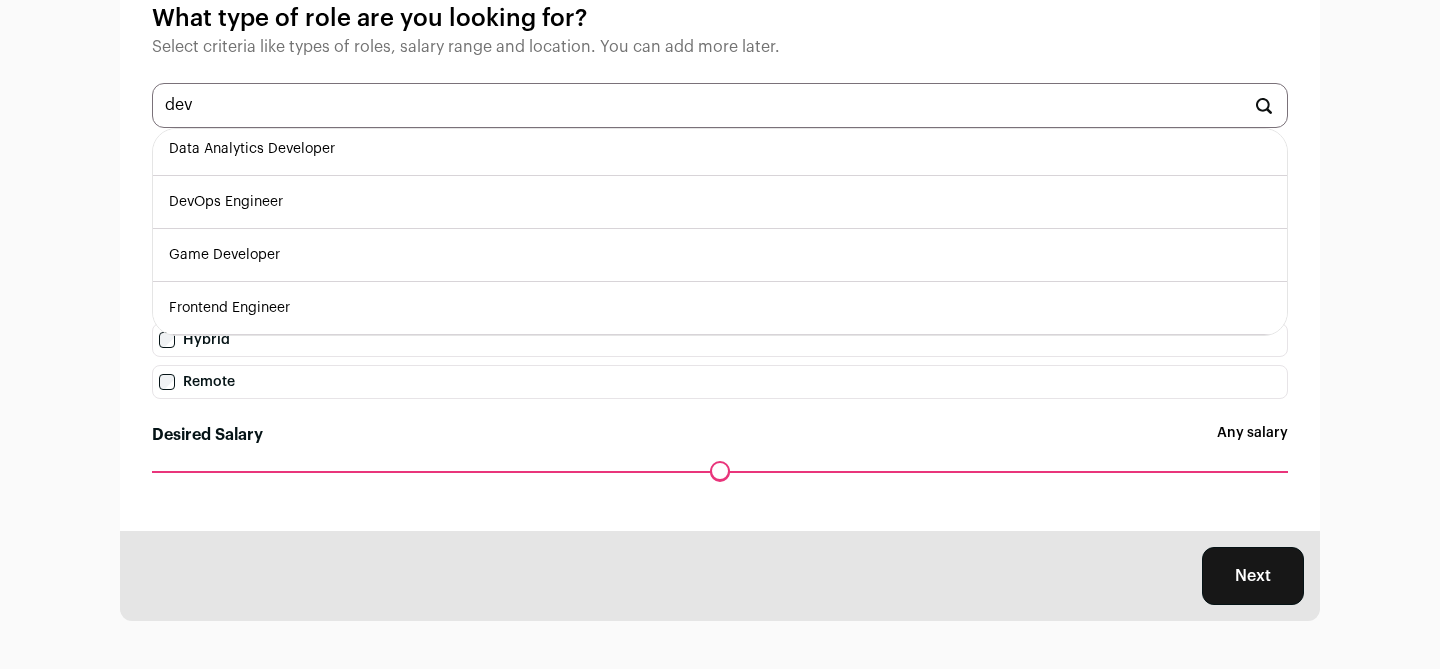 click on "Frontend Engineer" at bounding box center (720, 308) 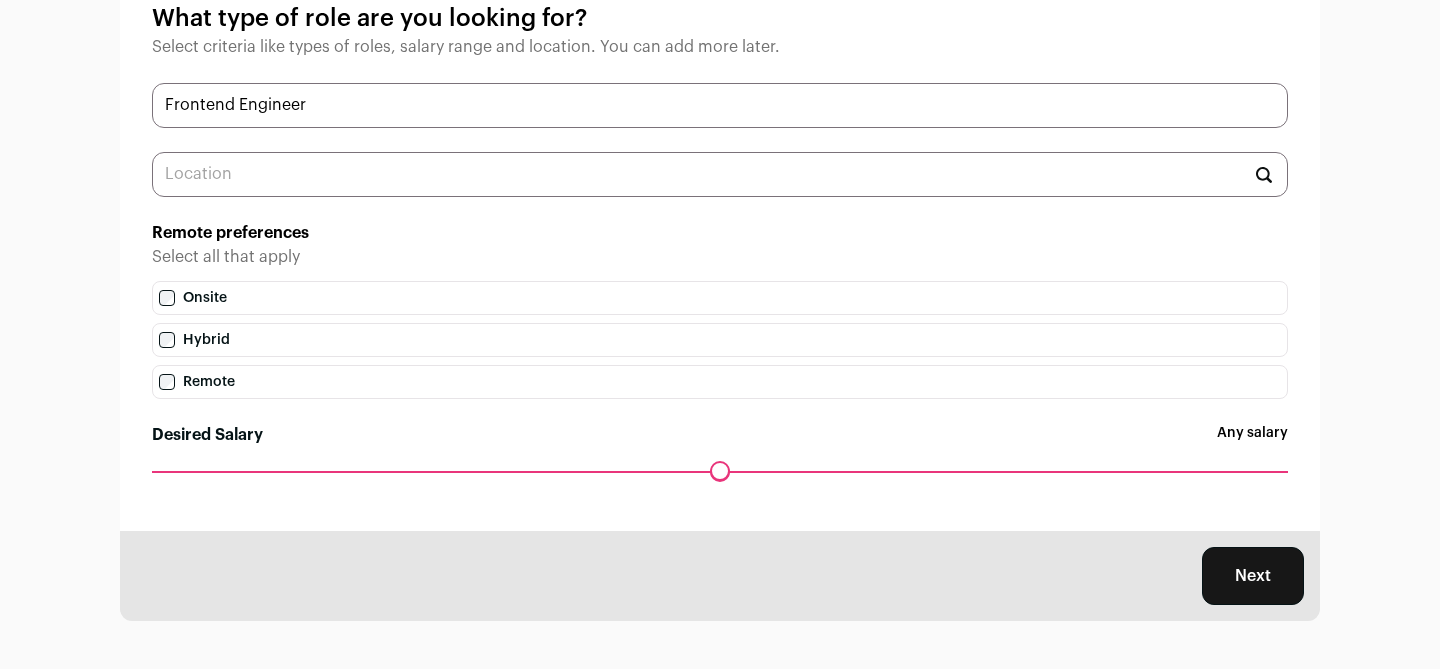 scroll, scrollTop: 0, scrollLeft: 0, axis: both 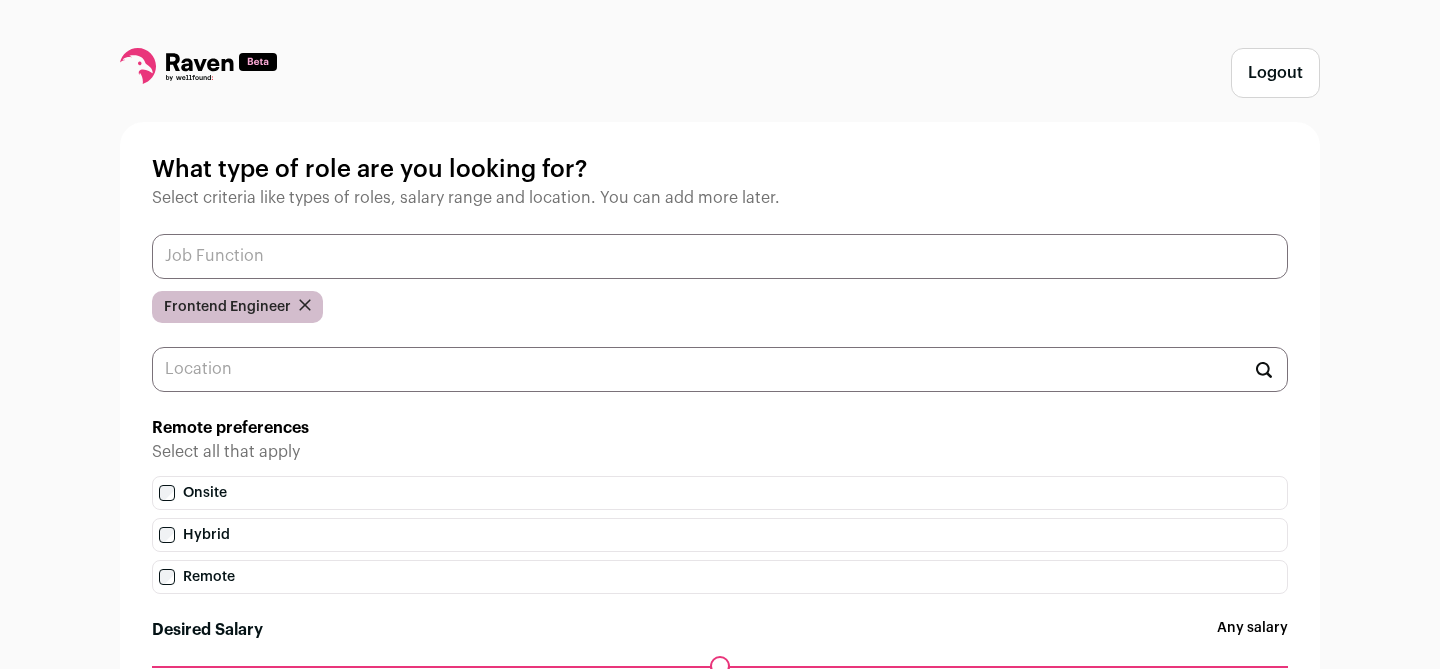 click at bounding box center (720, 256) 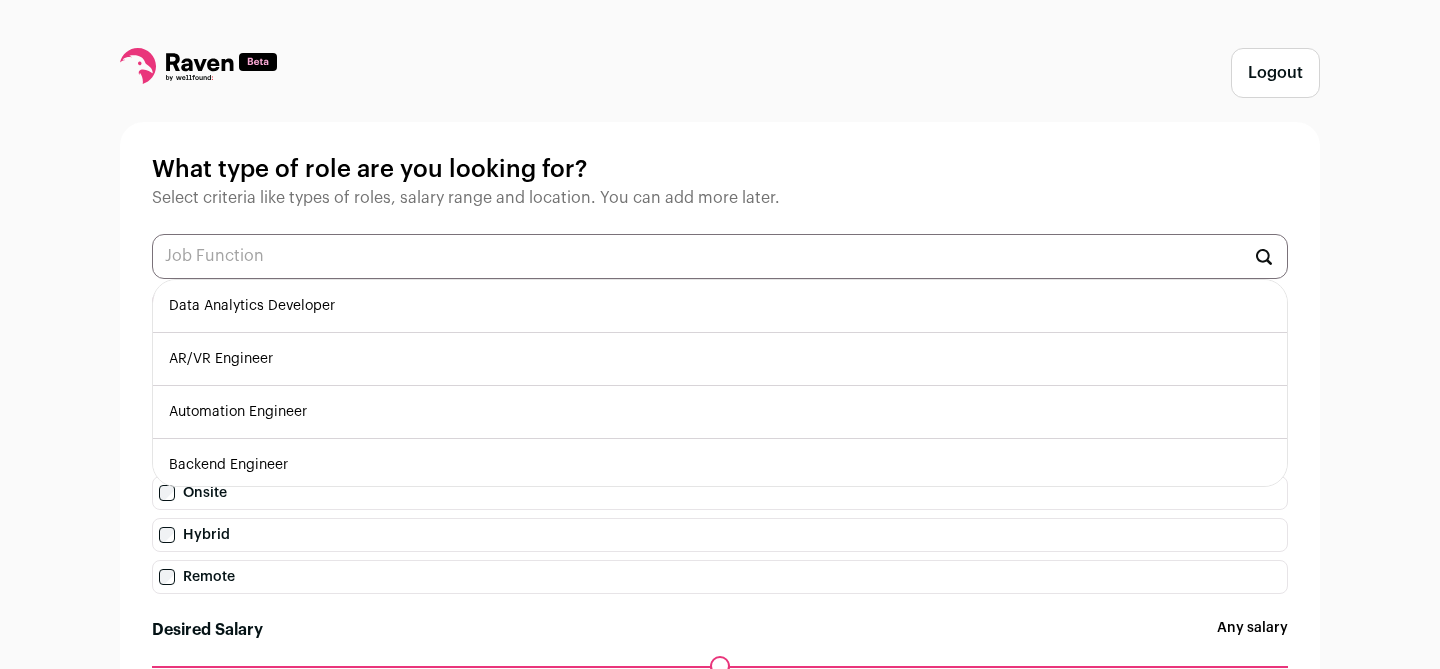 click on "Data Analytics Developer" at bounding box center (720, 306) 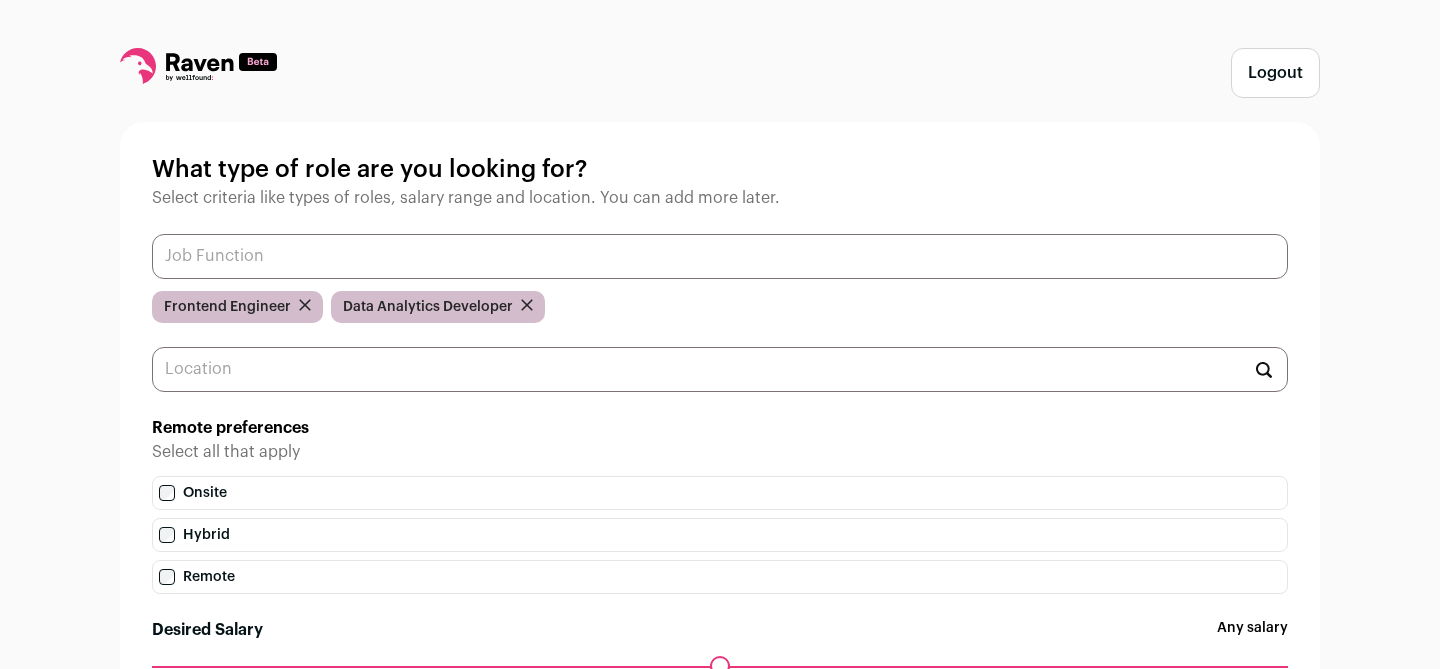 click at bounding box center (720, 256) 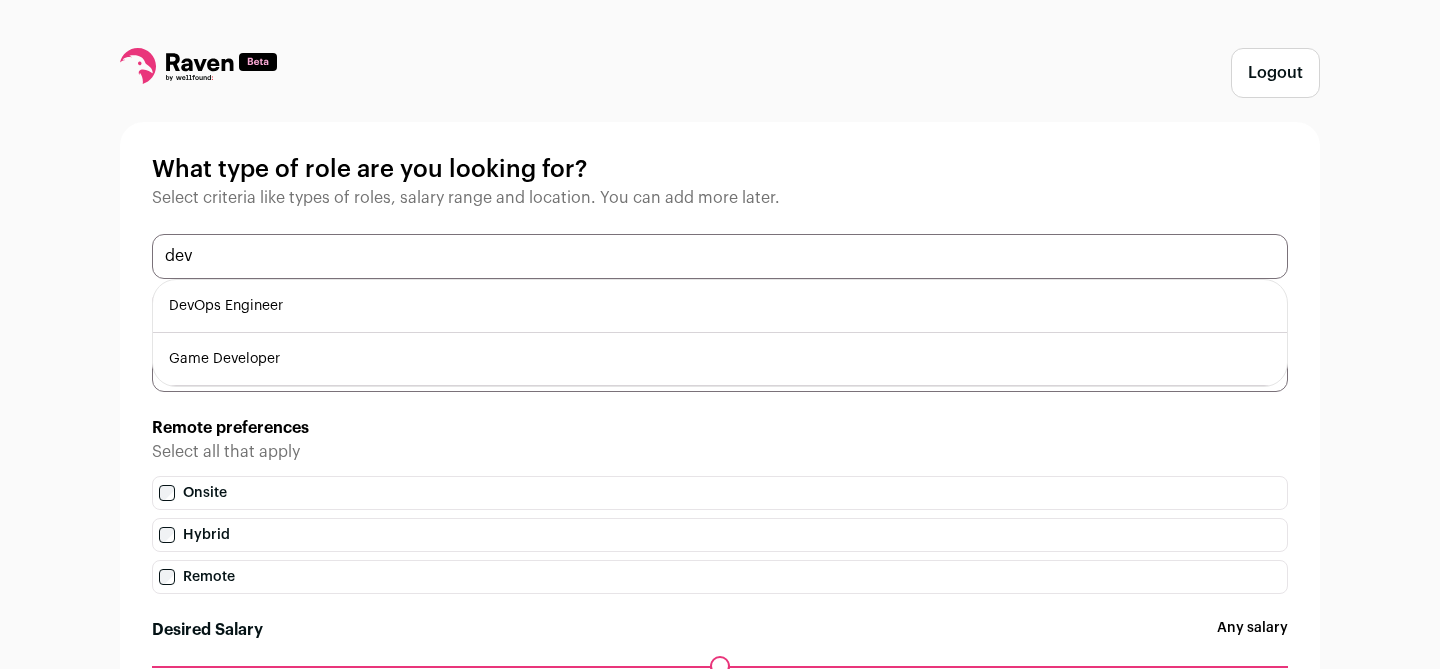 type on "dev" 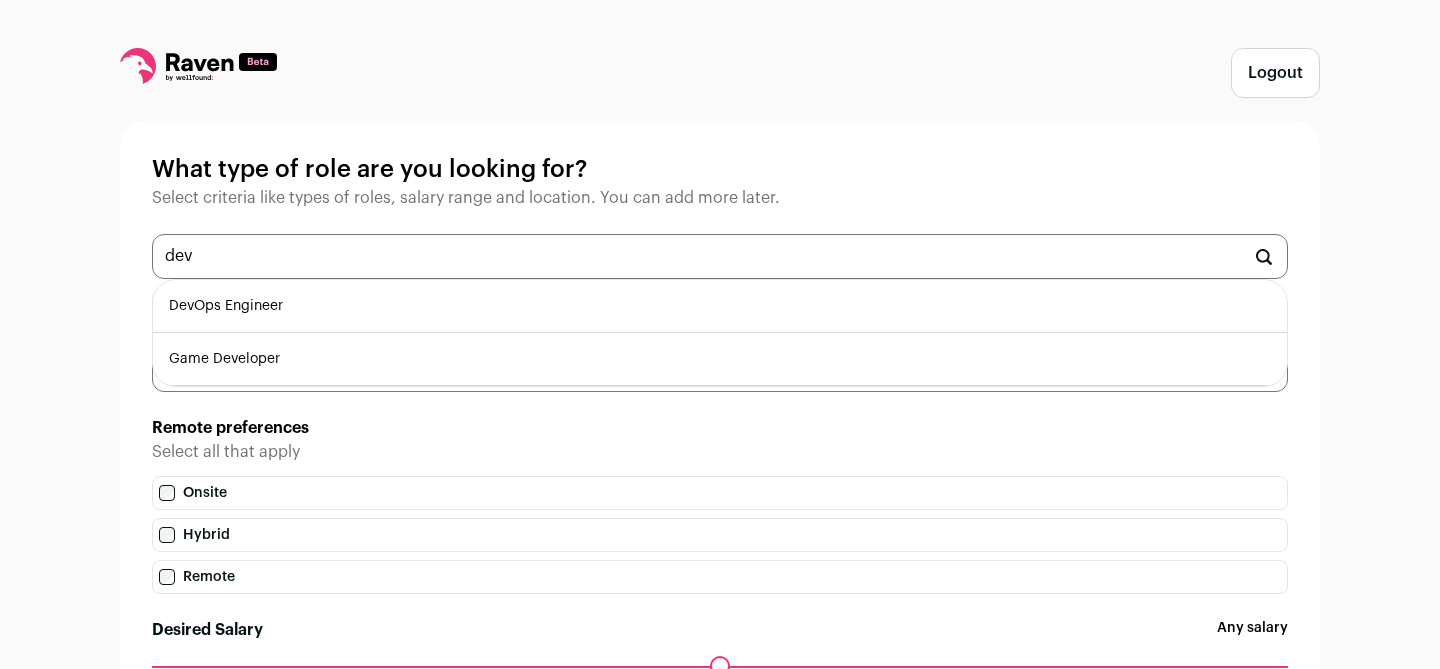 click on "Game Developer" at bounding box center (720, 359) 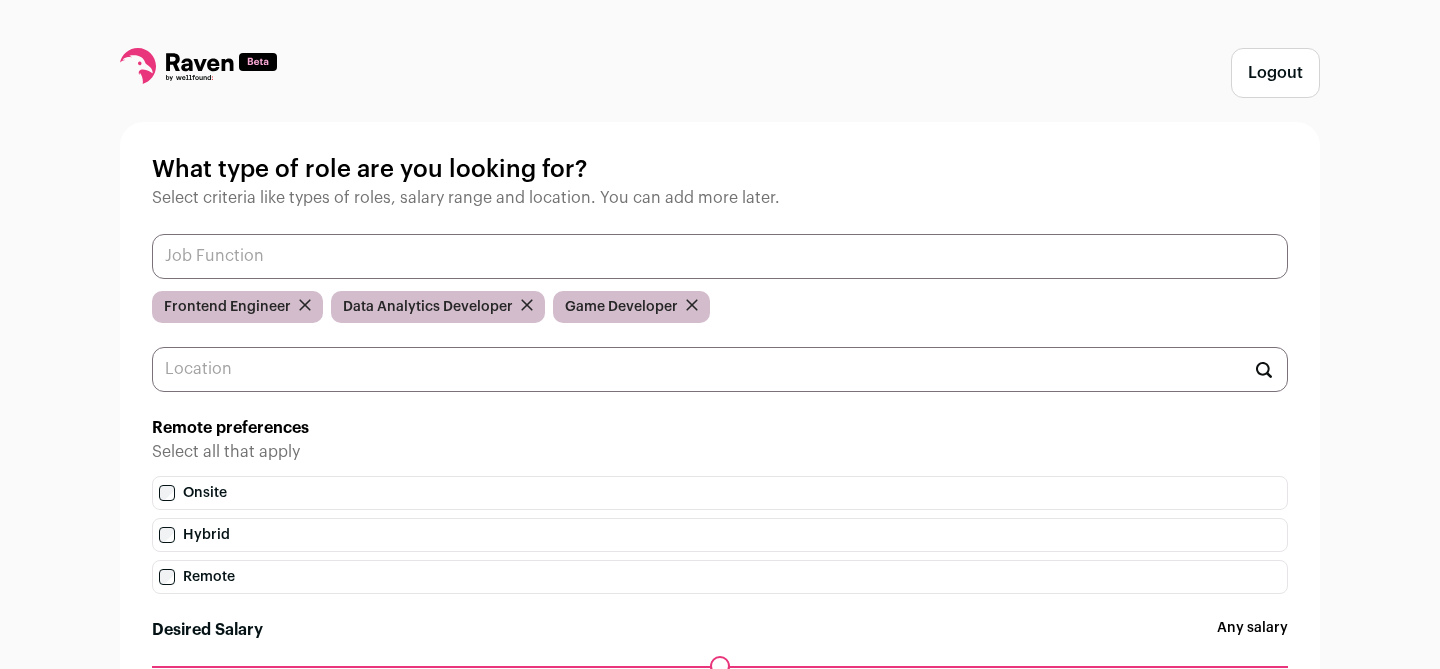 click at bounding box center [720, 256] 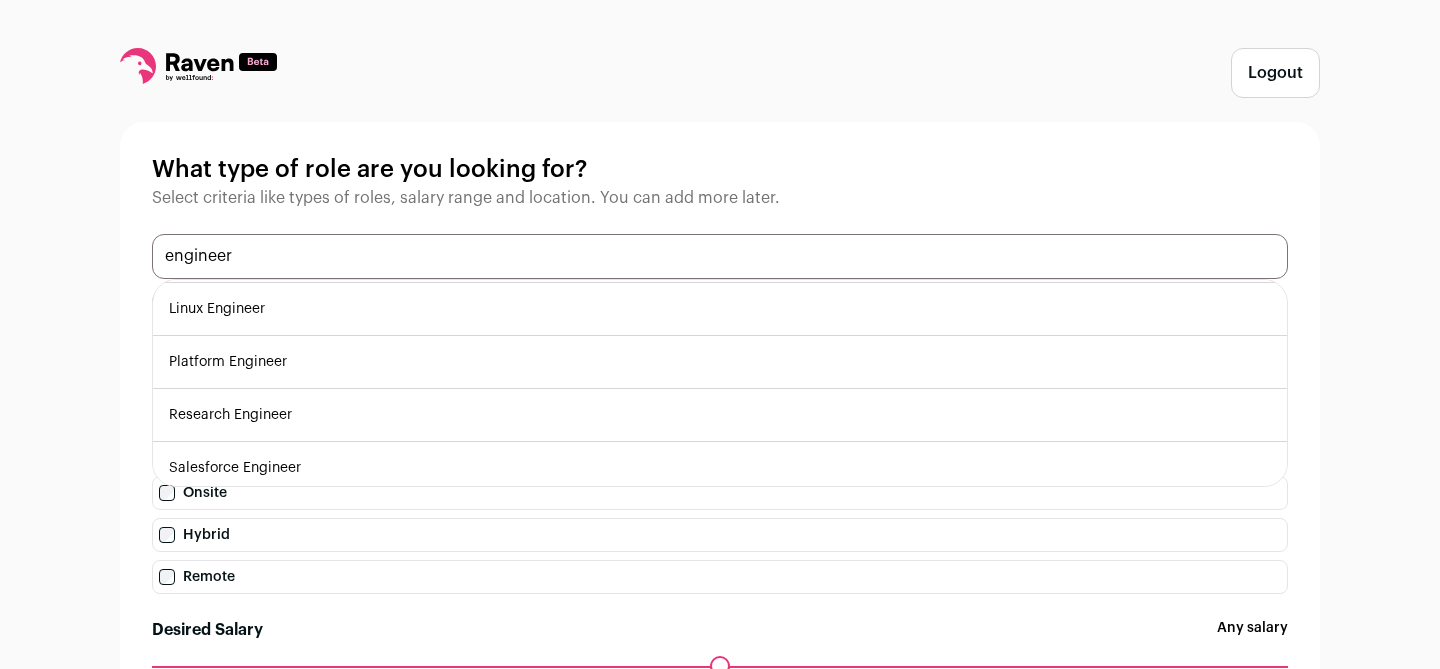 scroll, scrollTop: 589, scrollLeft: 0, axis: vertical 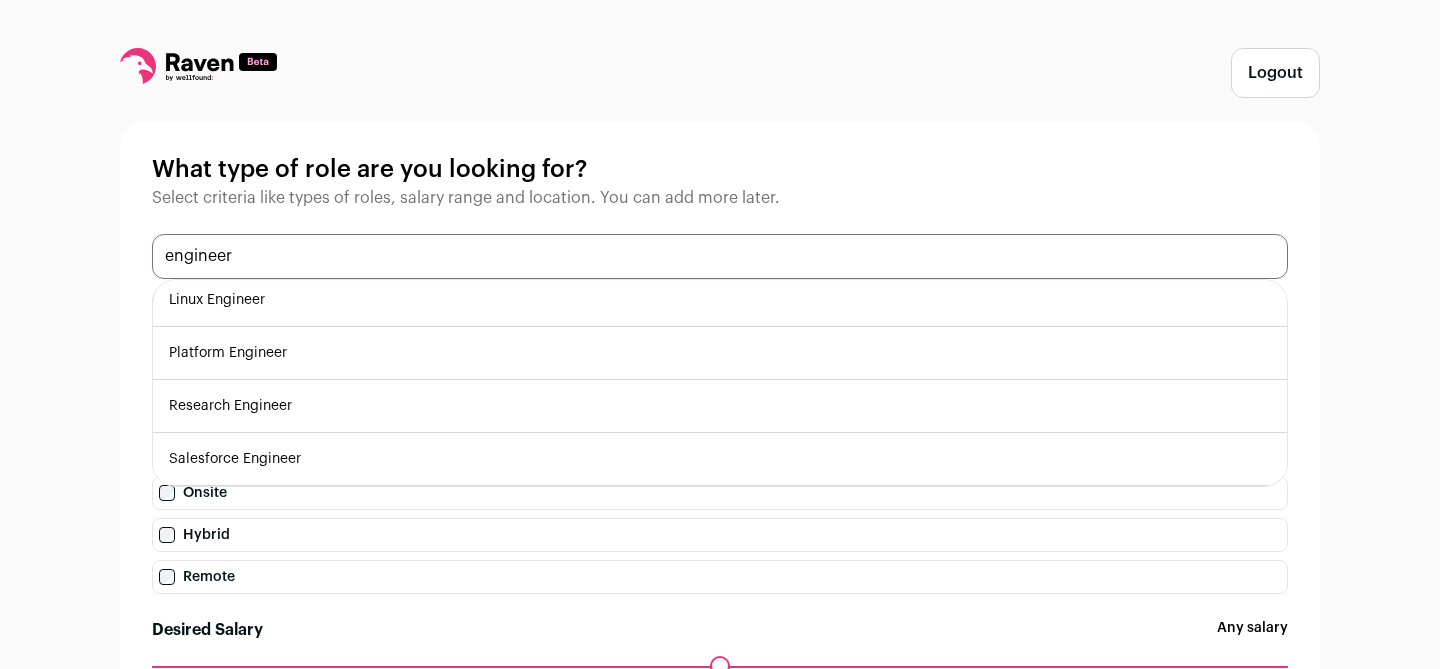 drag, startPoint x: 321, startPoint y: 263, endPoint x: 44, endPoint y: 252, distance: 277.21832 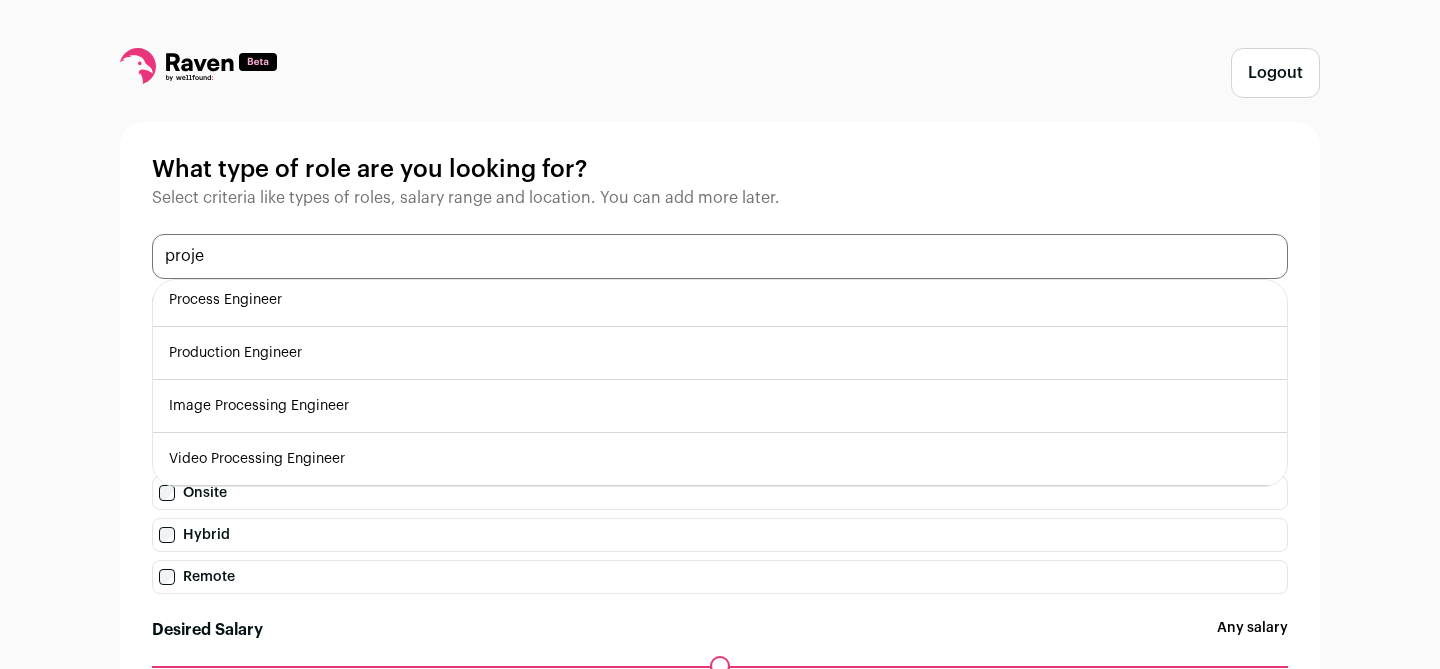scroll, scrollTop: 0, scrollLeft: 0, axis: both 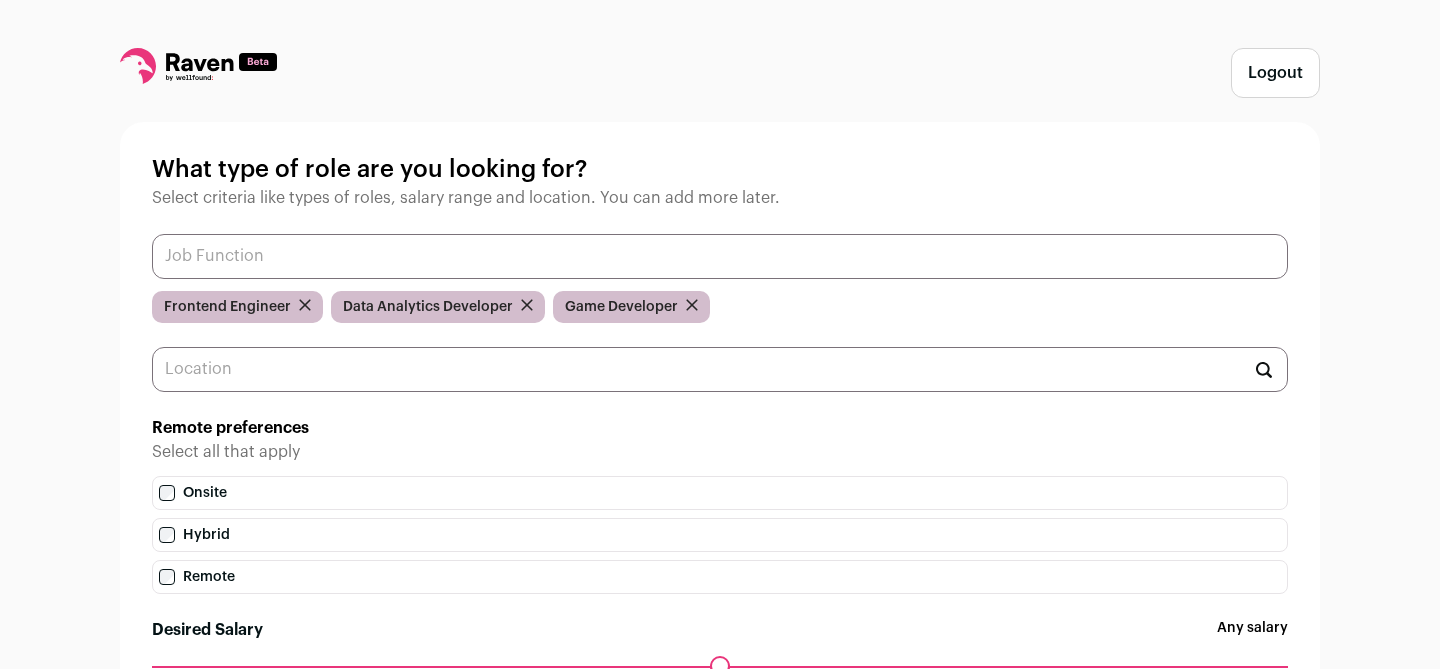 click at bounding box center [720, 256] 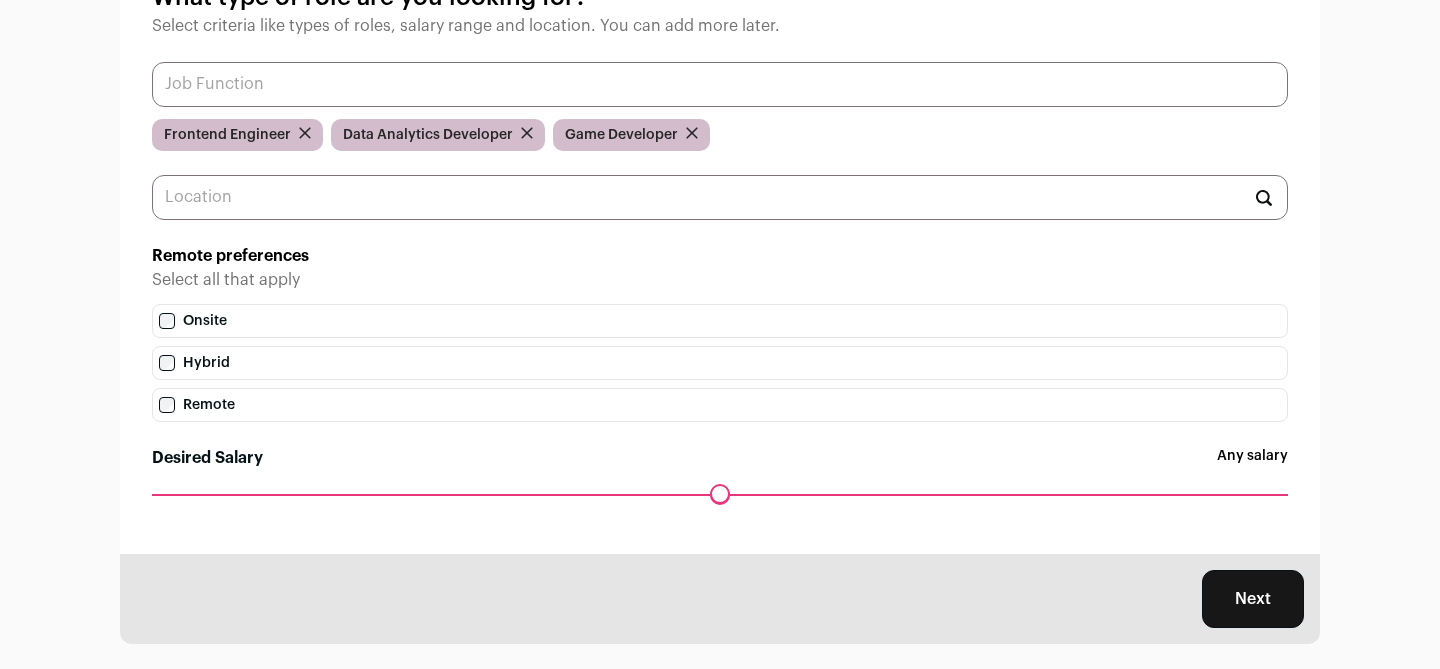 scroll, scrollTop: 195, scrollLeft: 0, axis: vertical 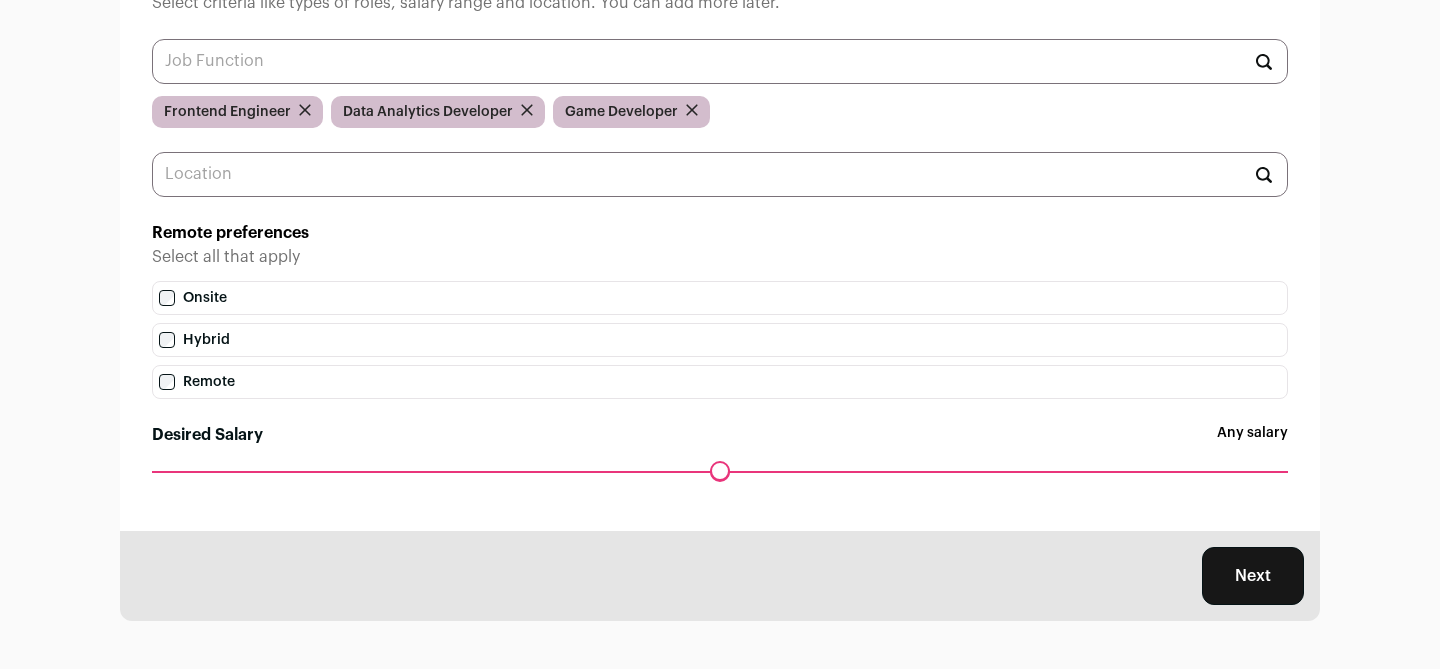 click on "Next" at bounding box center [1253, 576] 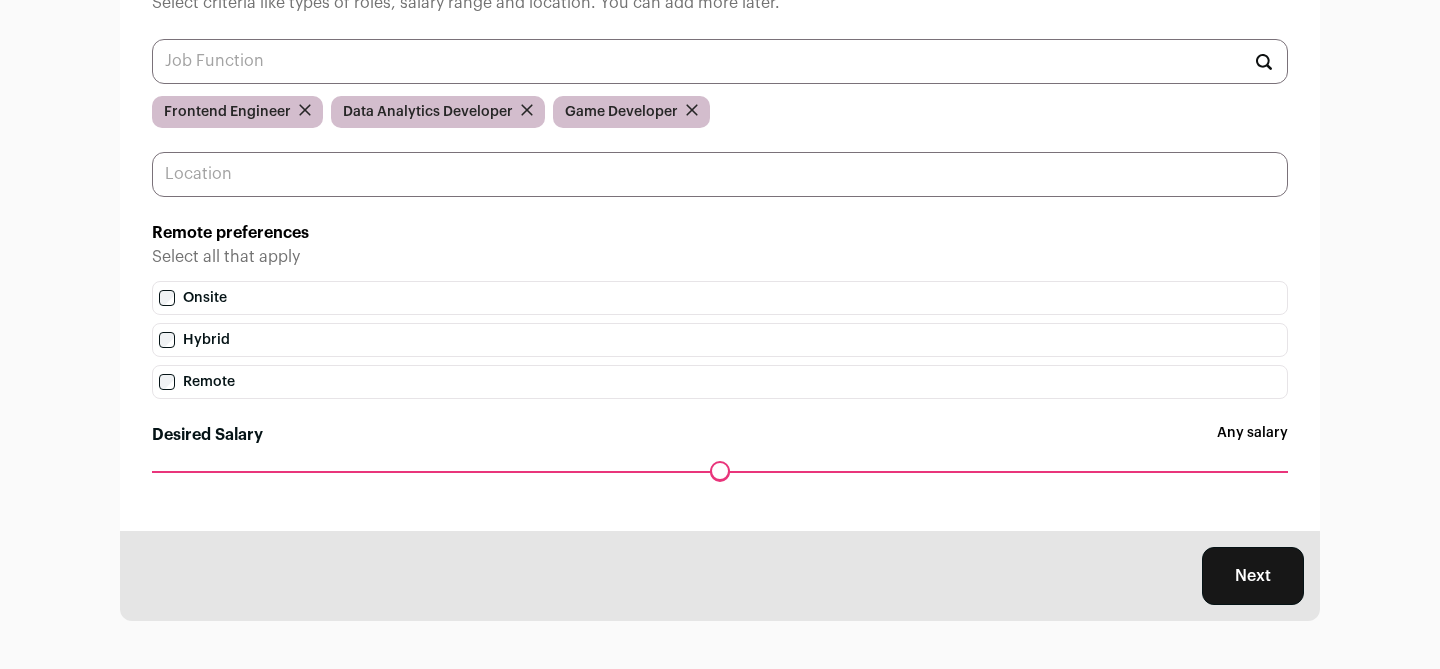 click at bounding box center (720, 174) 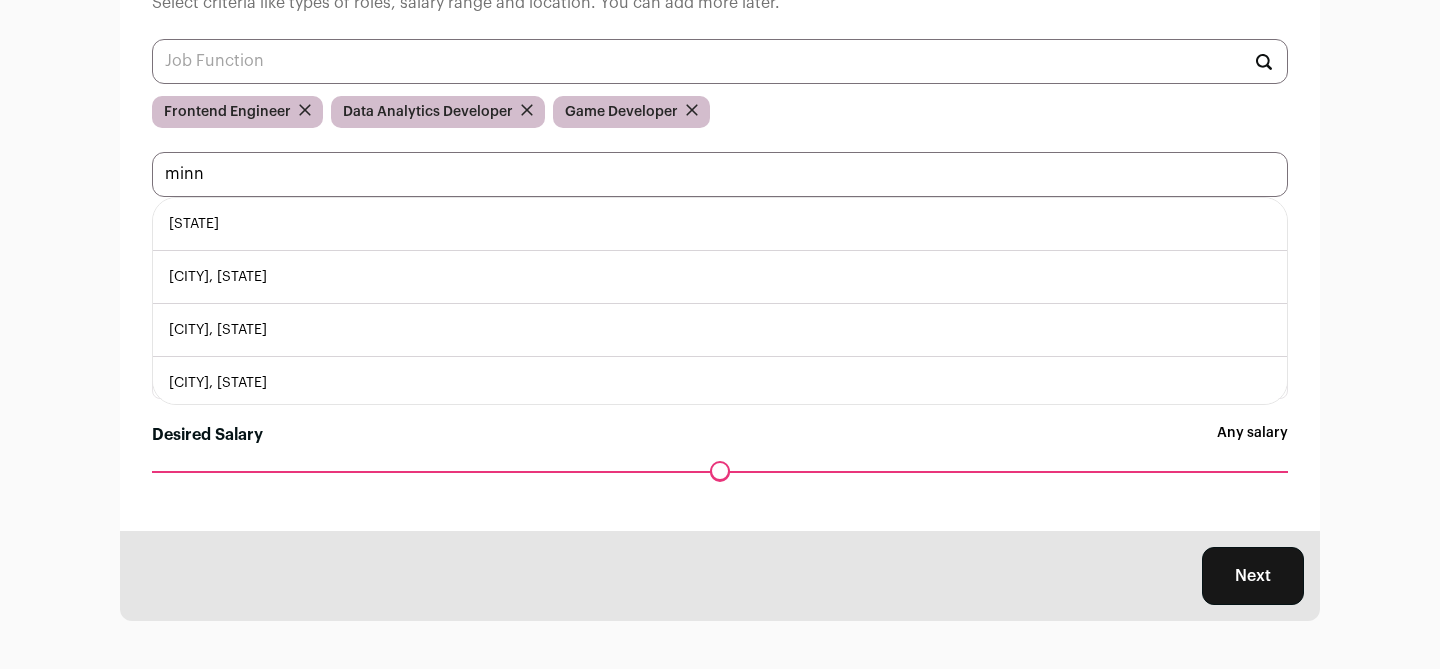 type on "minn" 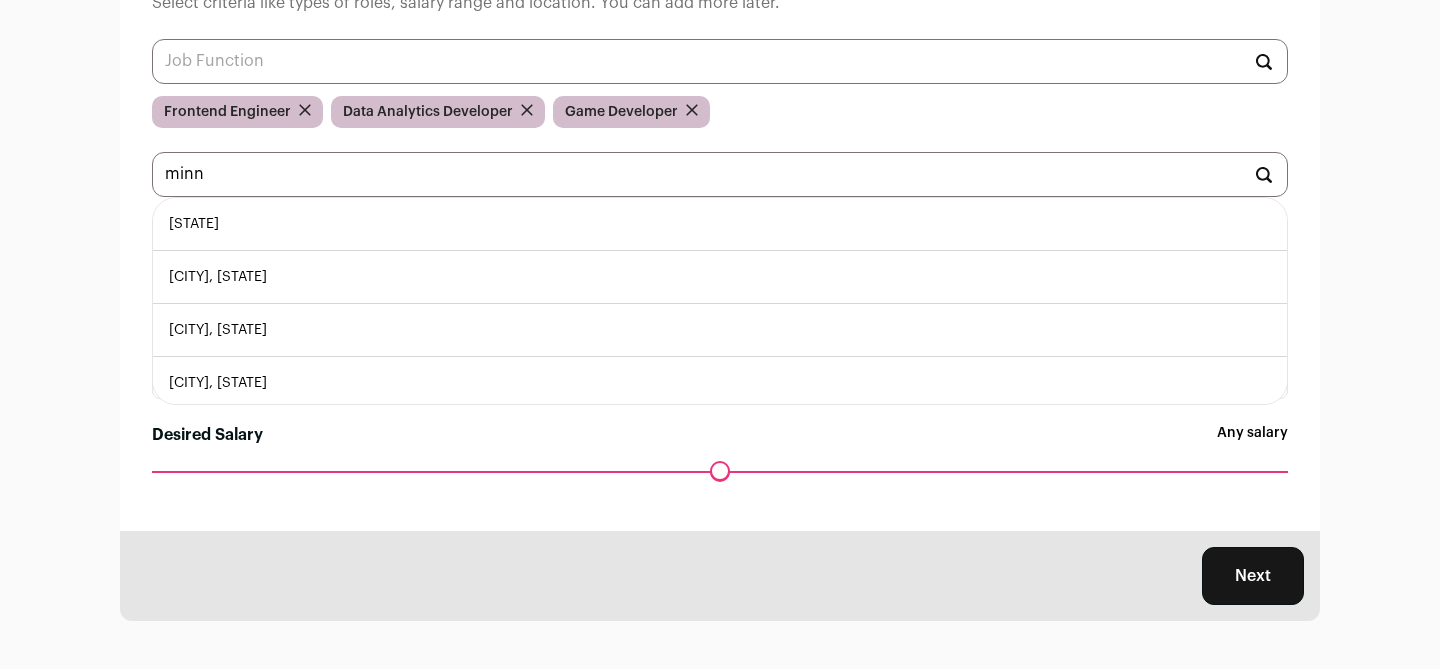 click on "Minnesota 🇺🇸" at bounding box center [720, 224] 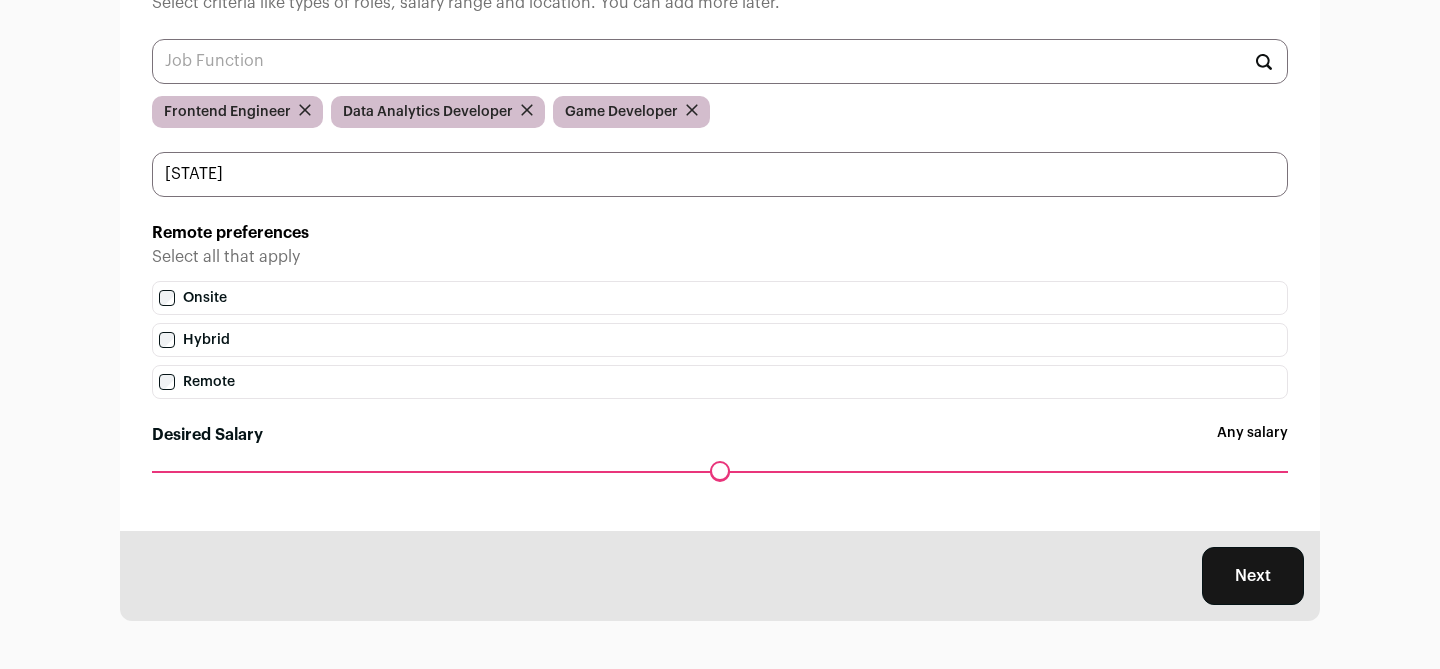 scroll, scrollTop: 0, scrollLeft: 0, axis: both 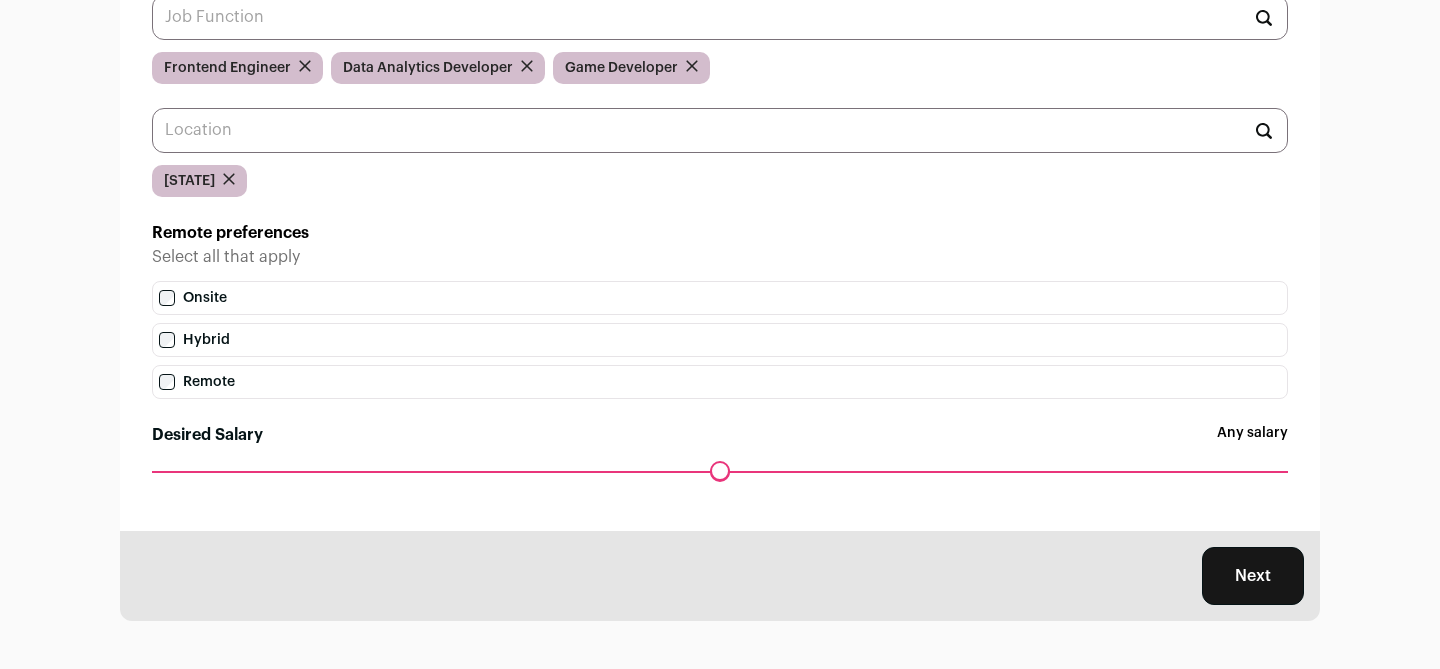 click on "Next" at bounding box center [1253, 576] 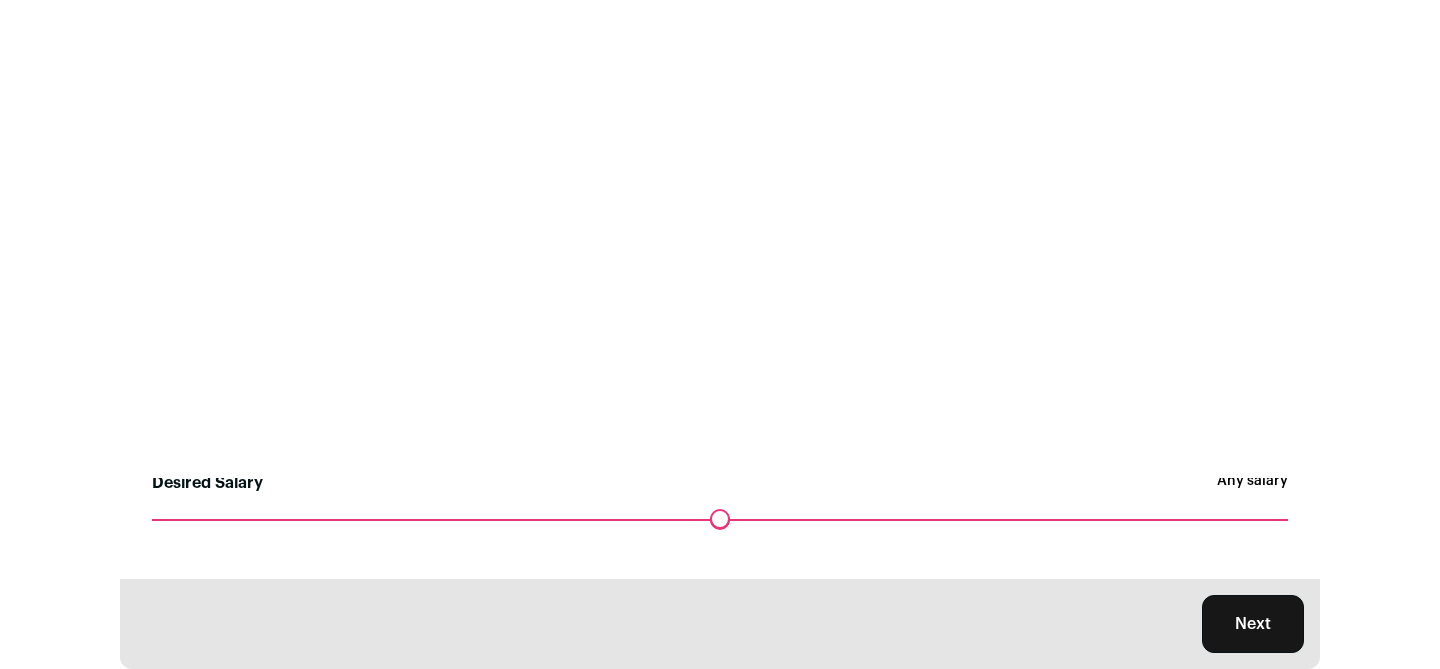 scroll, scrollTop: 0, scrollLeft: 0, axis: both 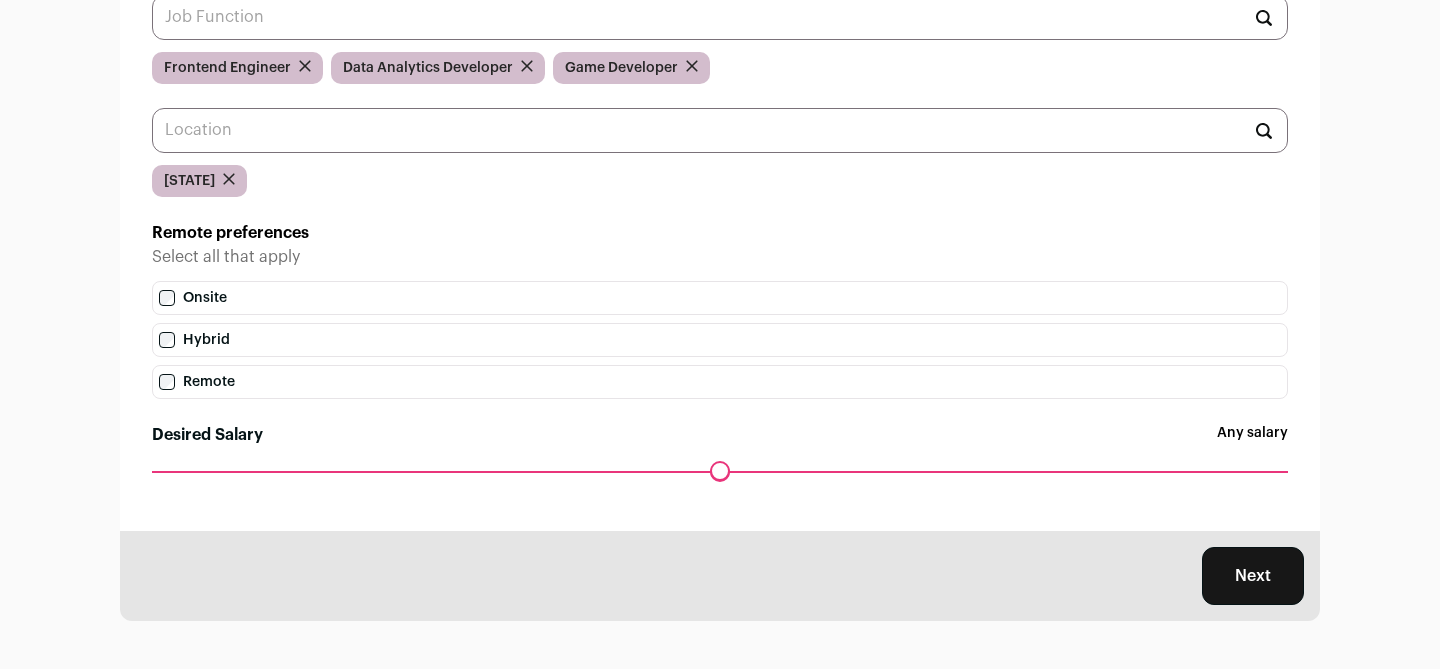 click on "Next" at bounding box center [1253, 576] 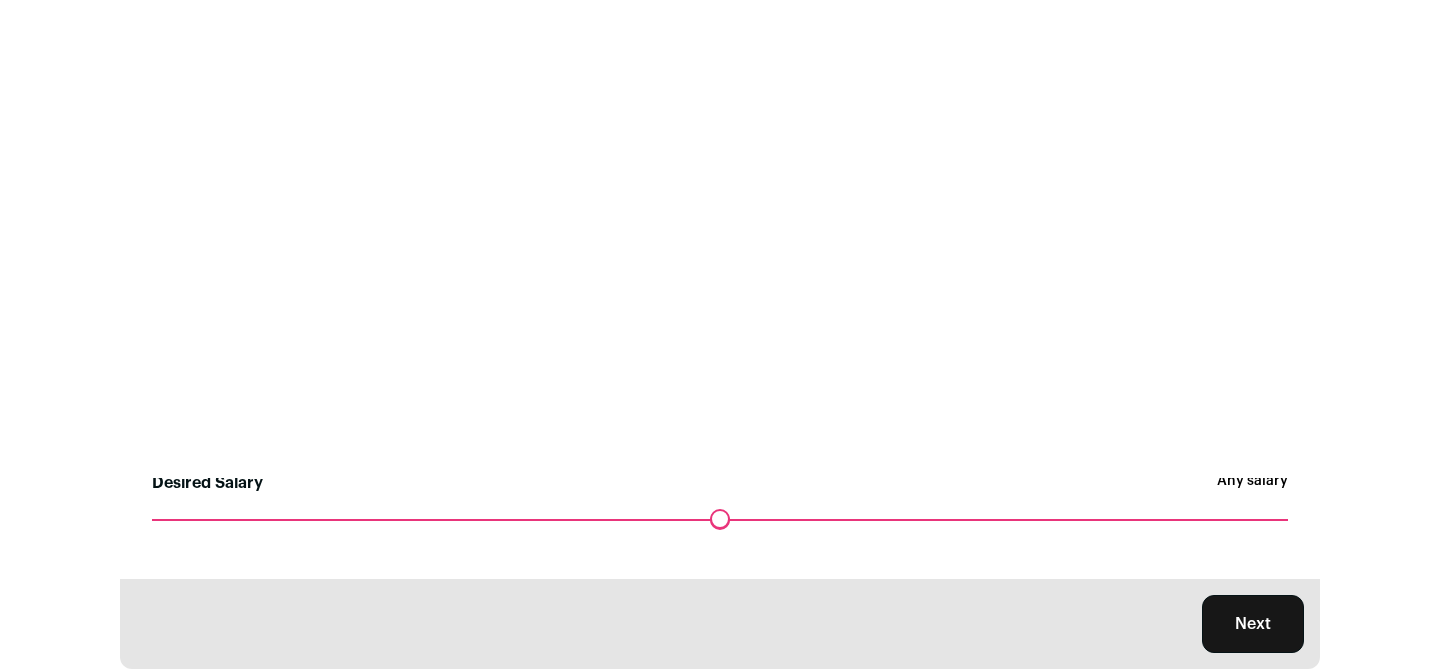 scroll, scrollTop: 0, scrollLeft: 0, axis: both 